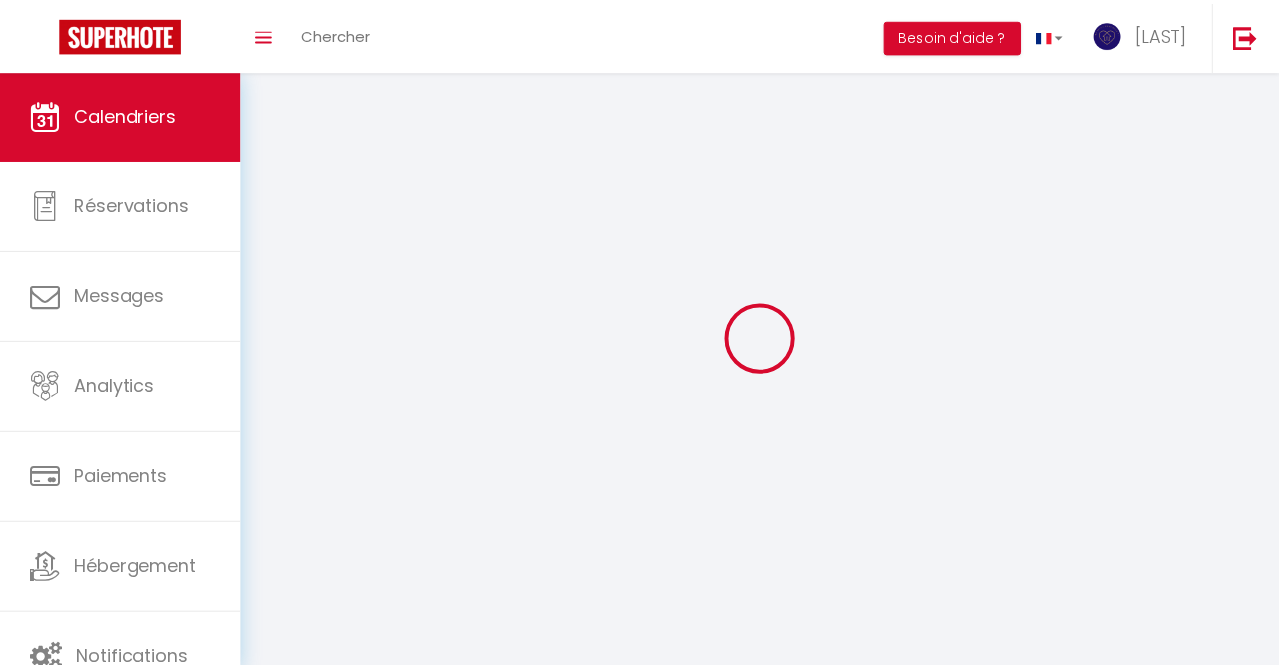 scroll, scrollTop: 0, scrollLeft: 0, axis: both 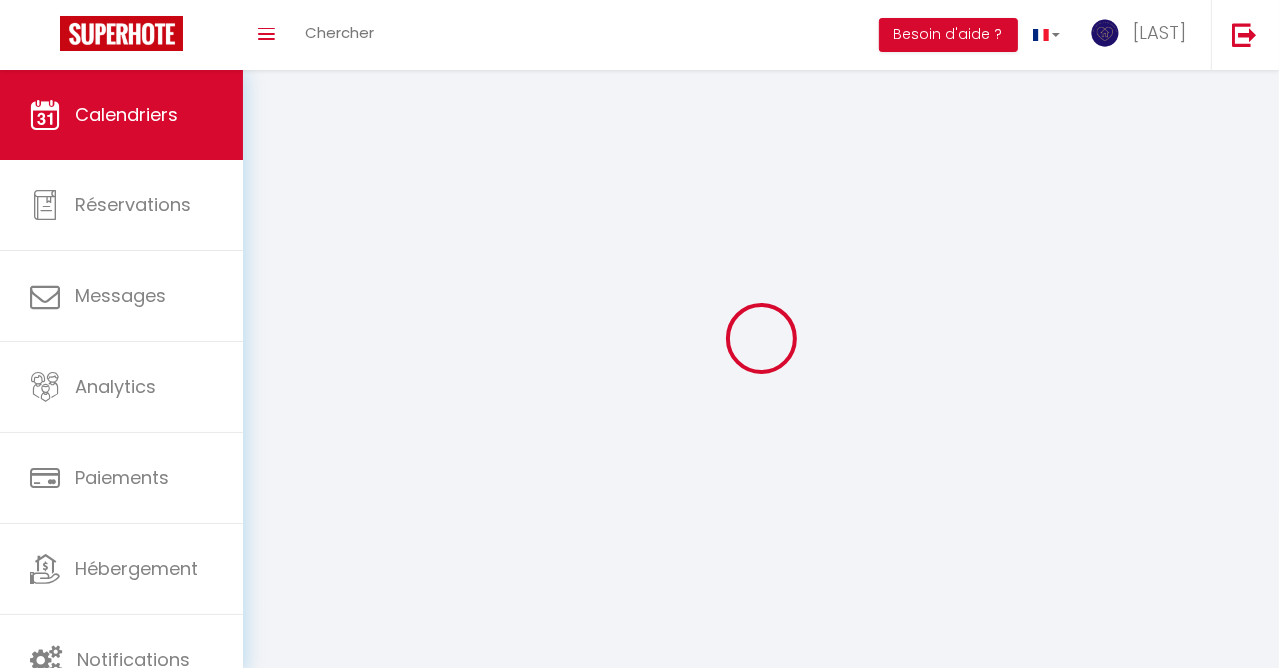 select 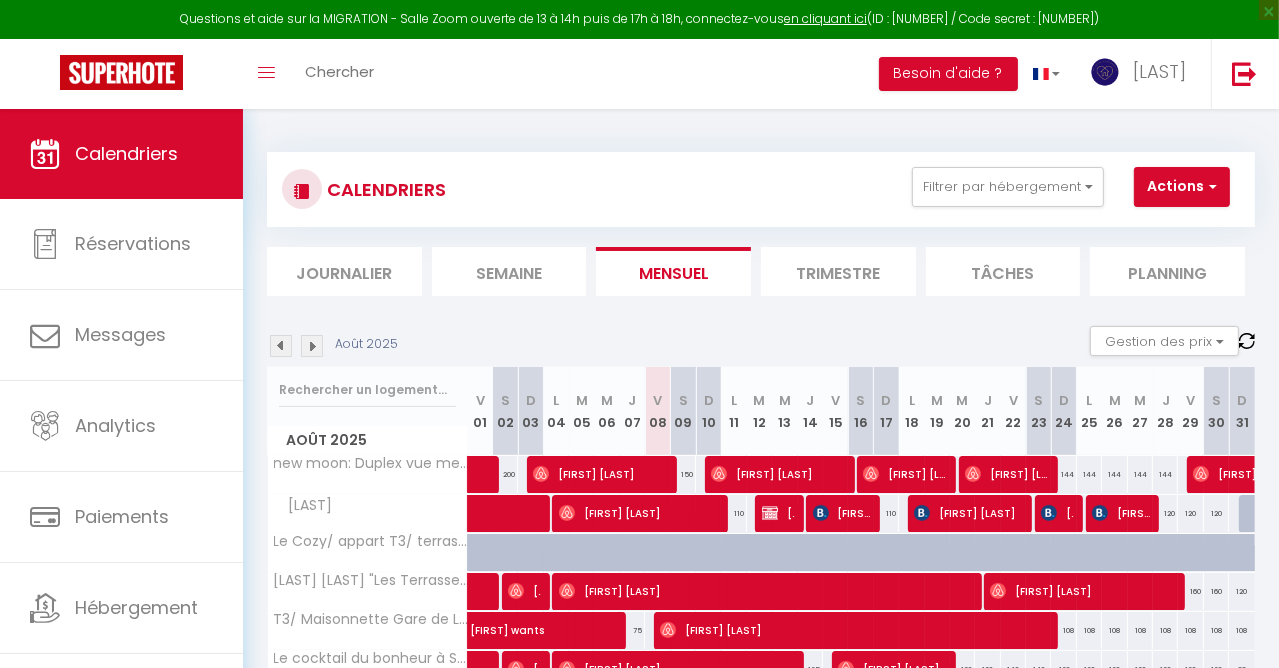 select 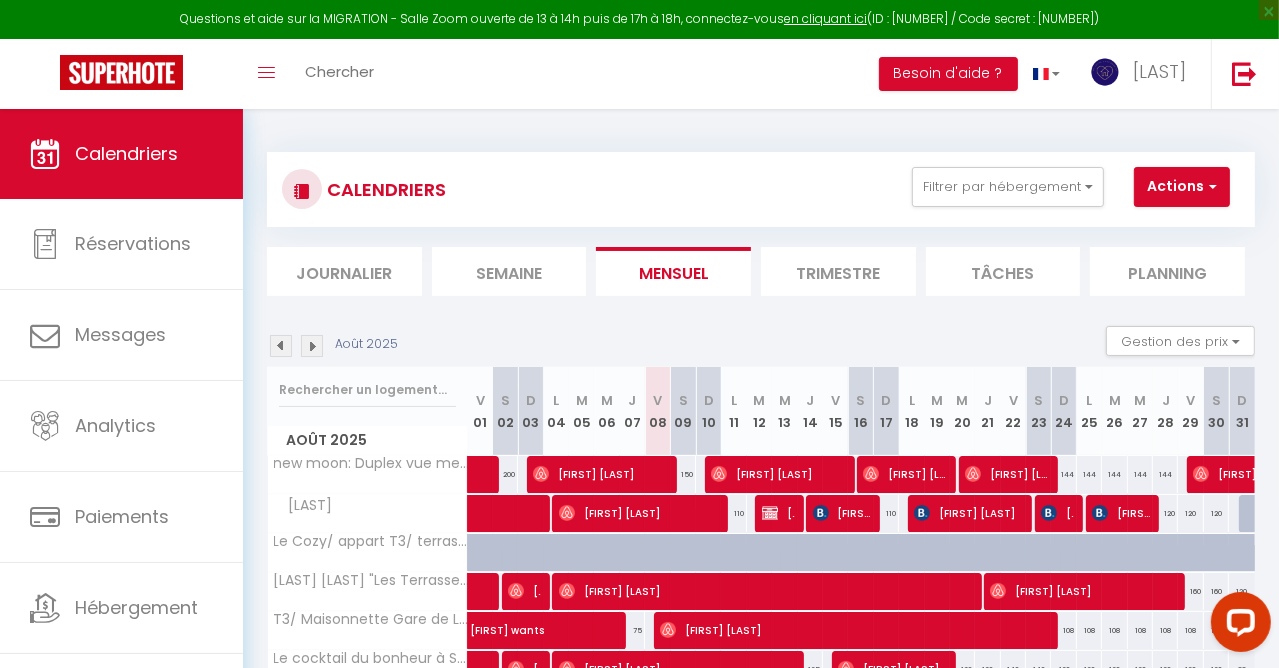scroll, scrollTop: 0, scrollLeft: 0, axis: both 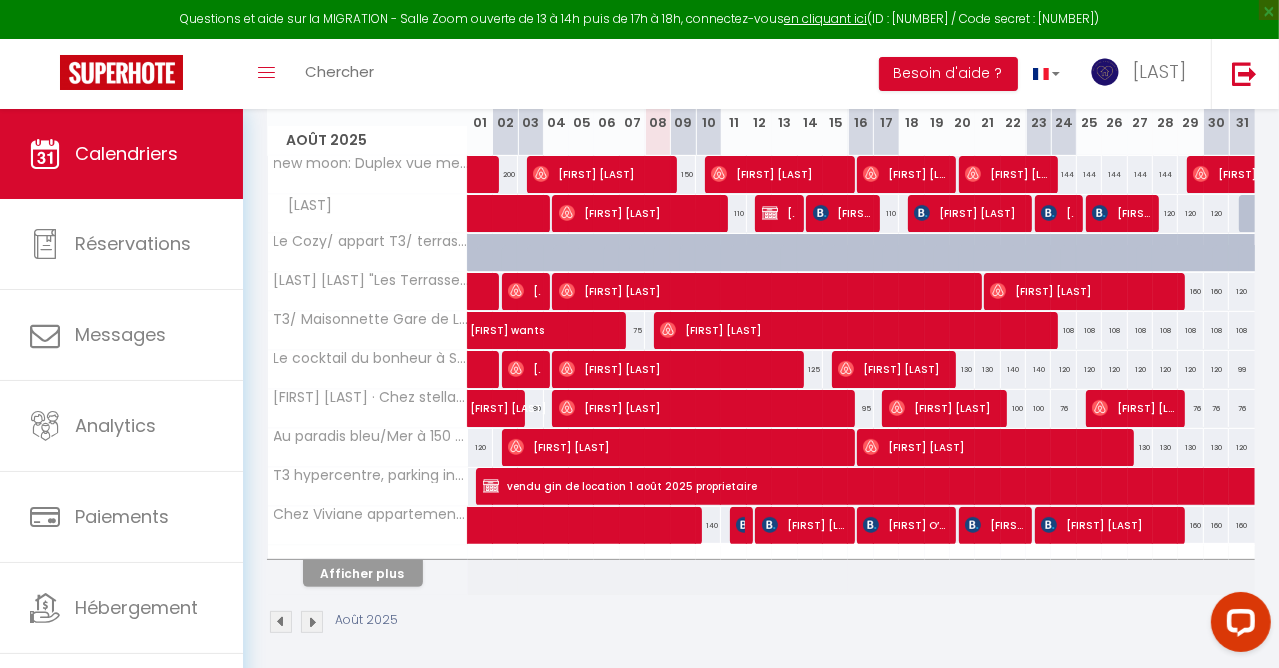 select 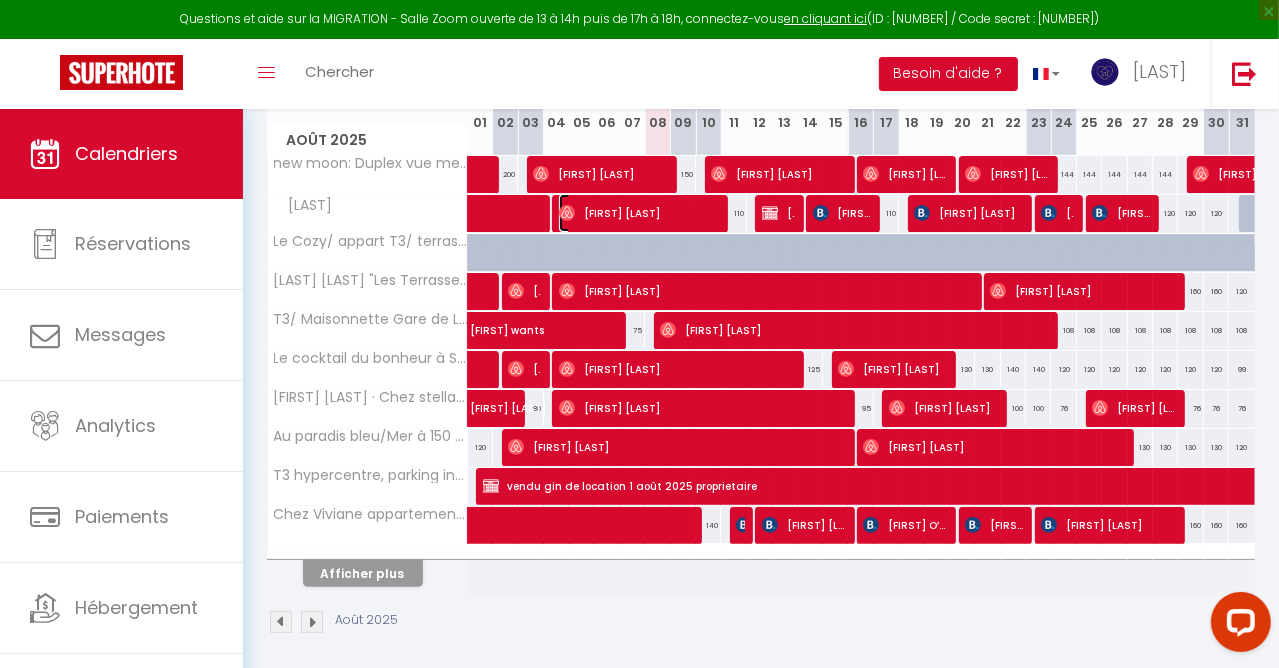 click on "[FIRST] [LAST]" at bounding box center [638, 213] 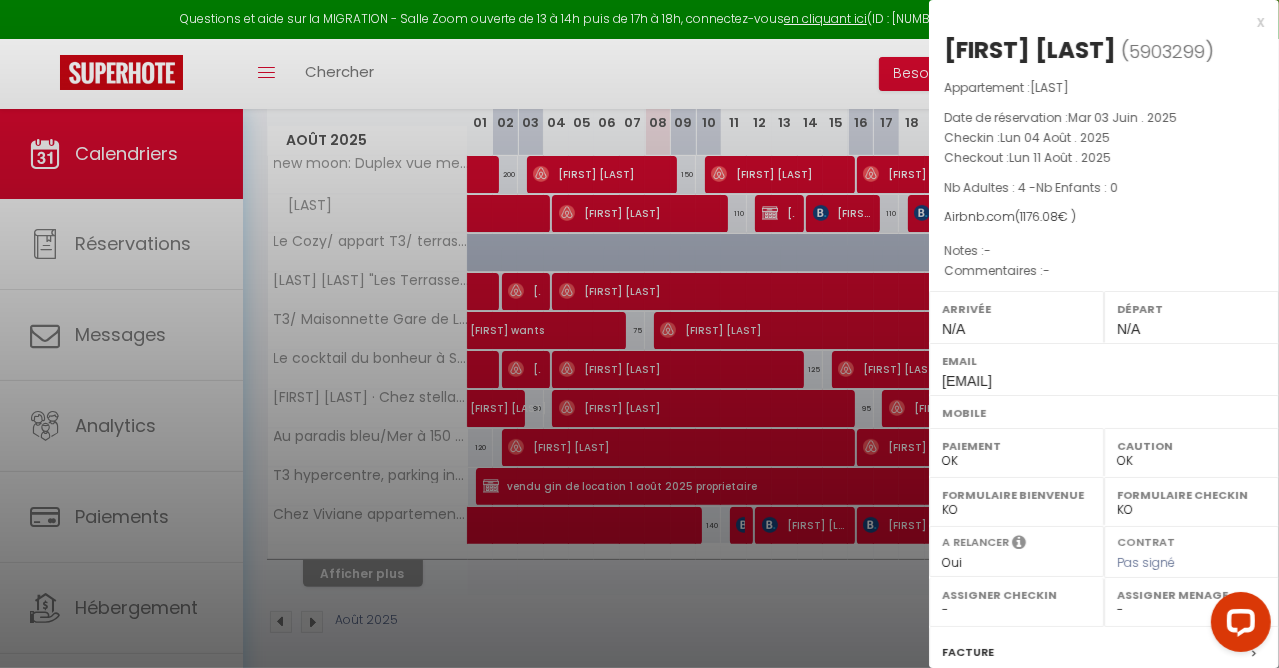 click at bounding box center (639, 334) 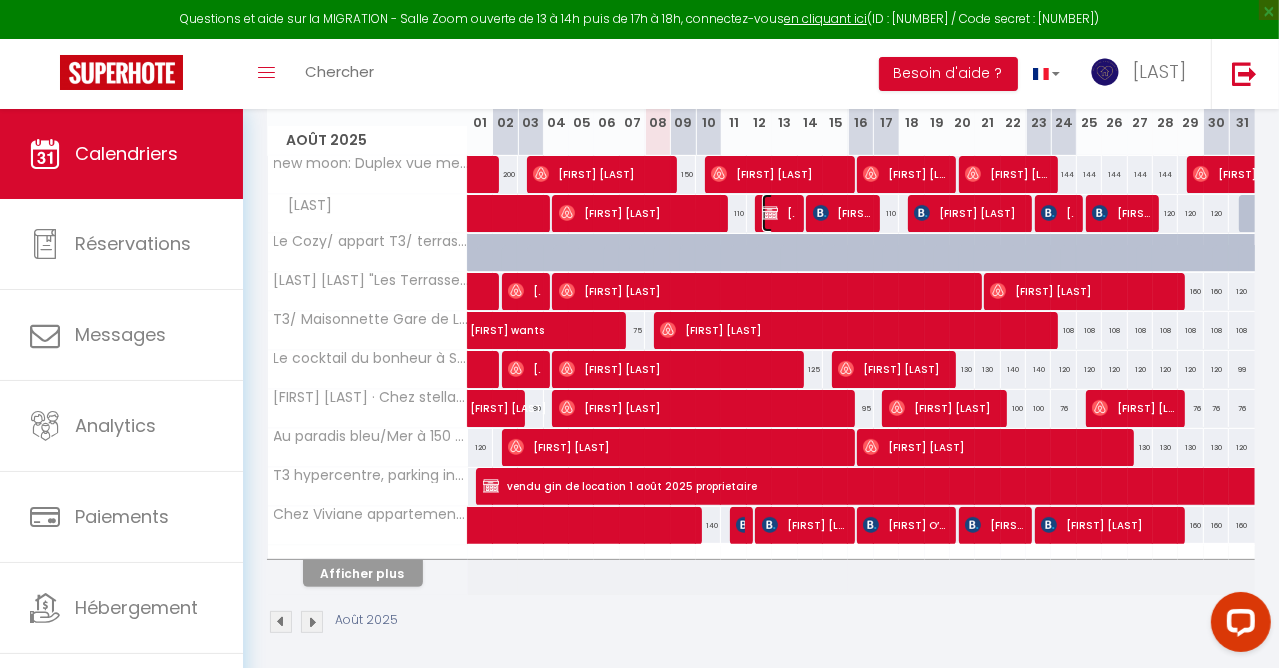 click at bounding box center [770, 213] 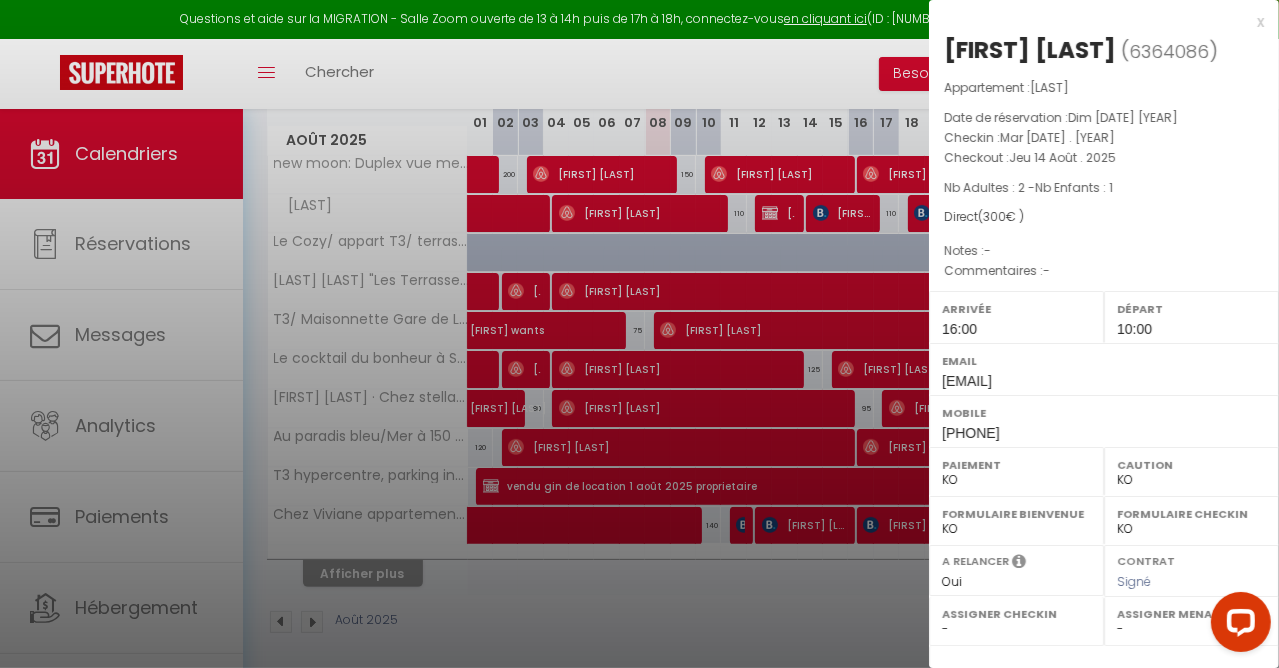 drag, startPoint x: 831, startPoint y: 79, endPoint x: 831, endPoint y: 67, distance: 12 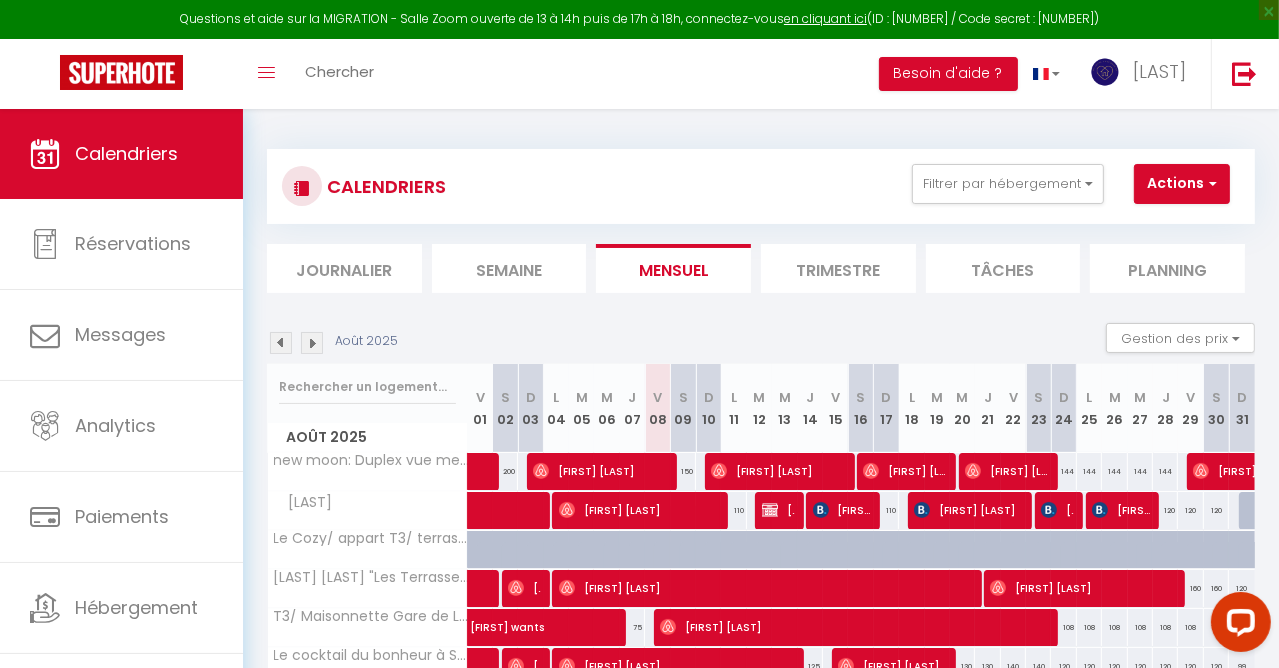 scroll, scrollTop: 0, scrollLeft: 0, axis: both 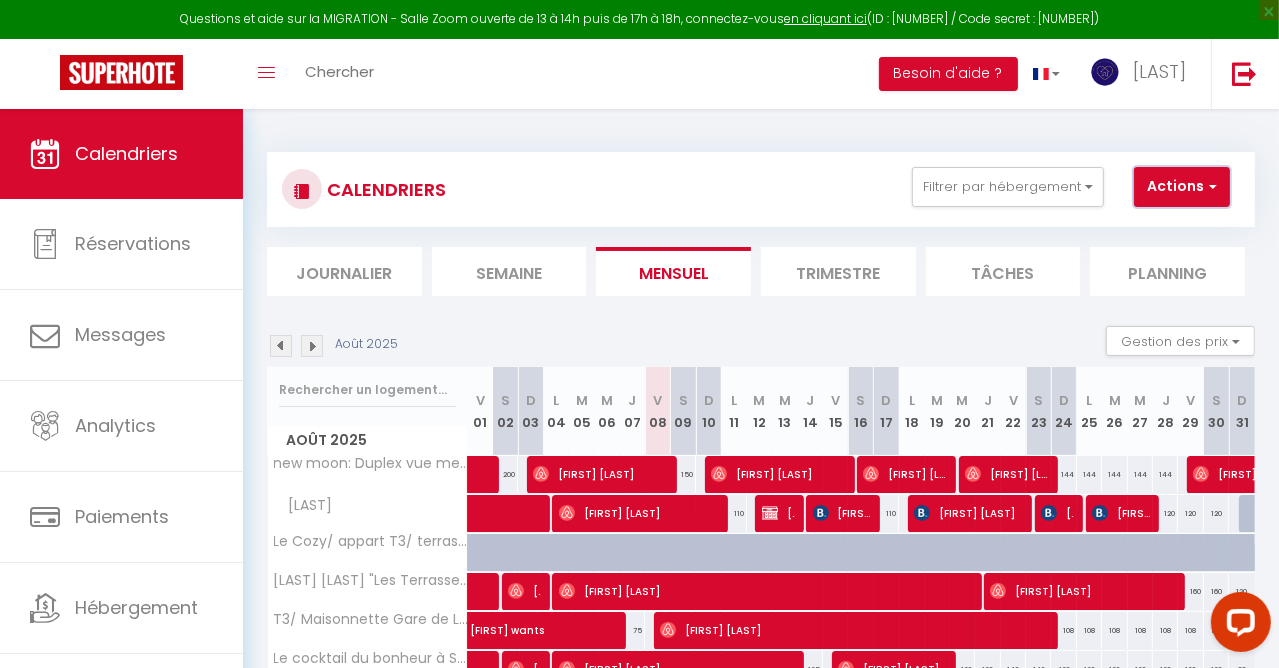 click on "Actions" at bounding box center (1182, 187) 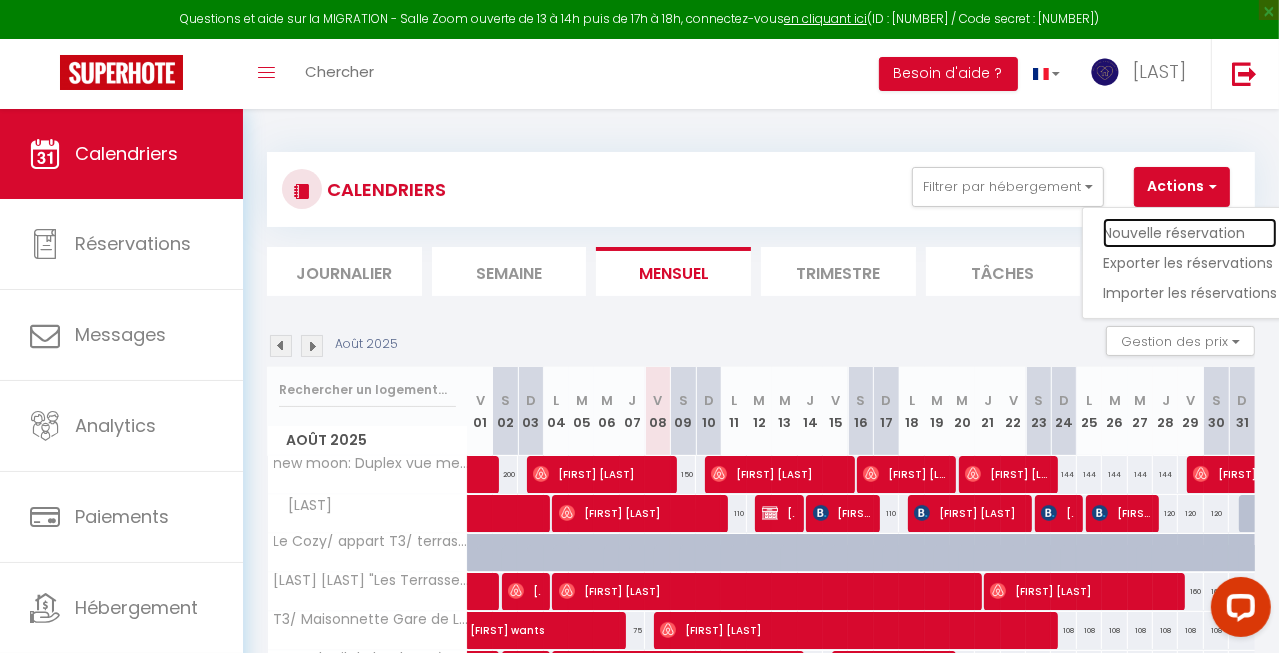 click on "Nouvelle réservation" at bounding box center [1190, 233] 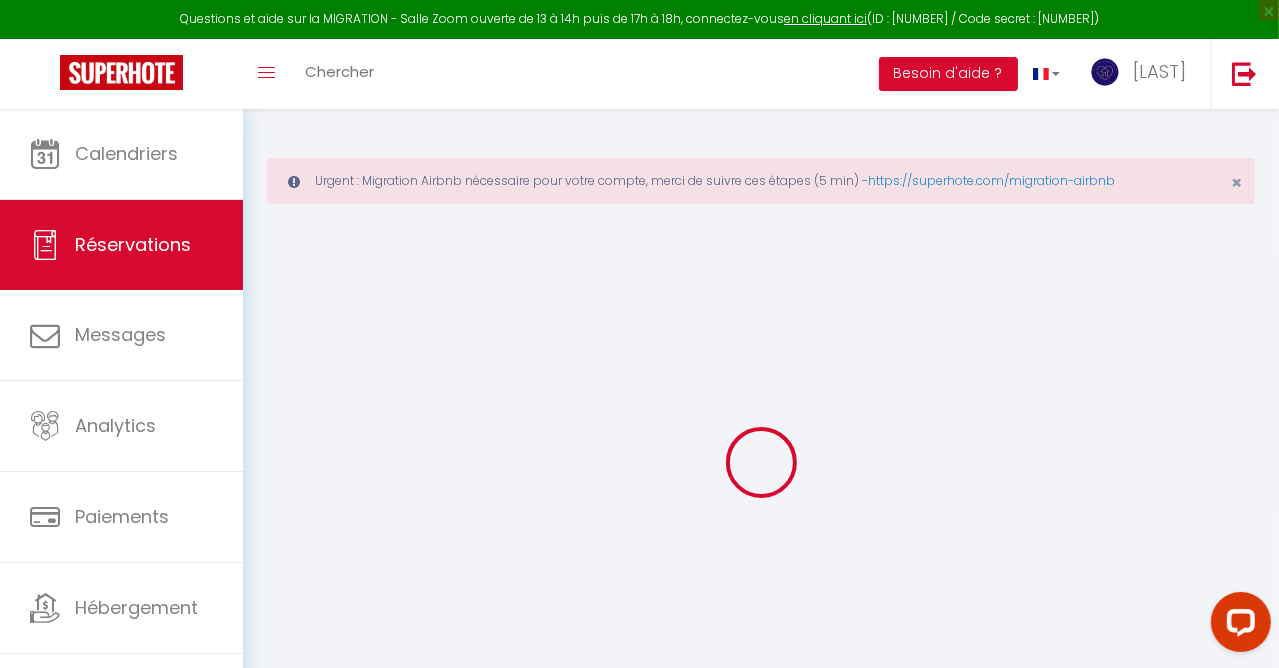 select 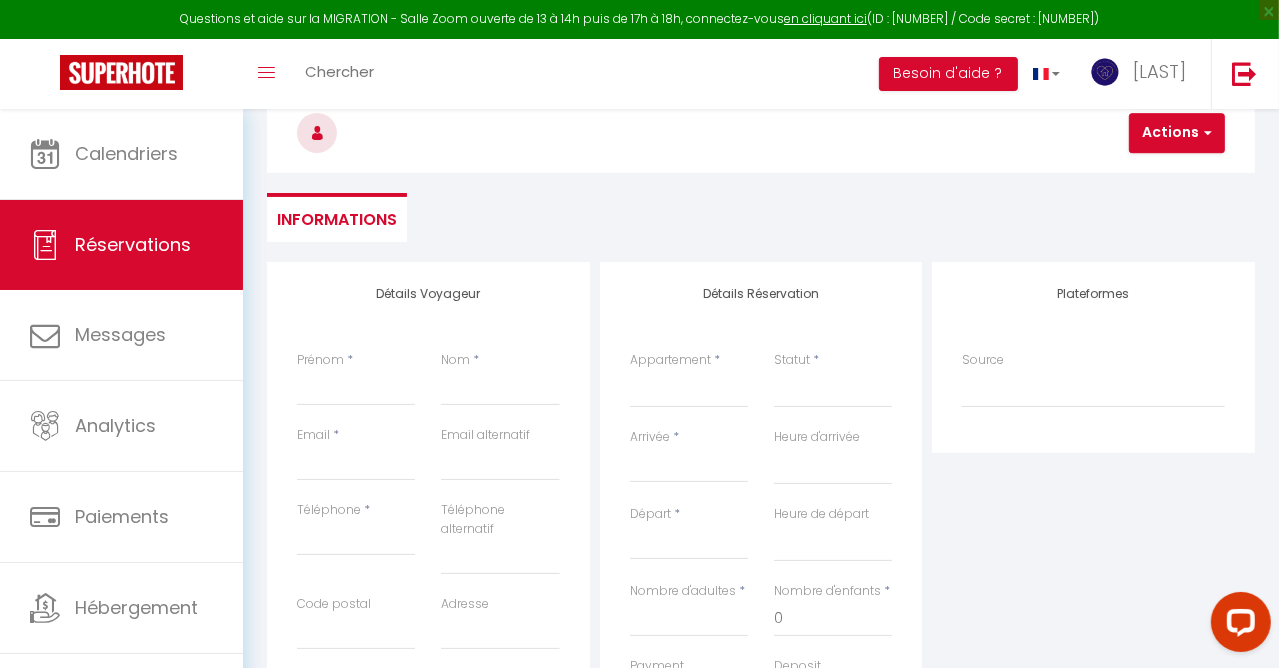 scroll, scrollTop: 200, scrollLeft: 0, axis: vertical 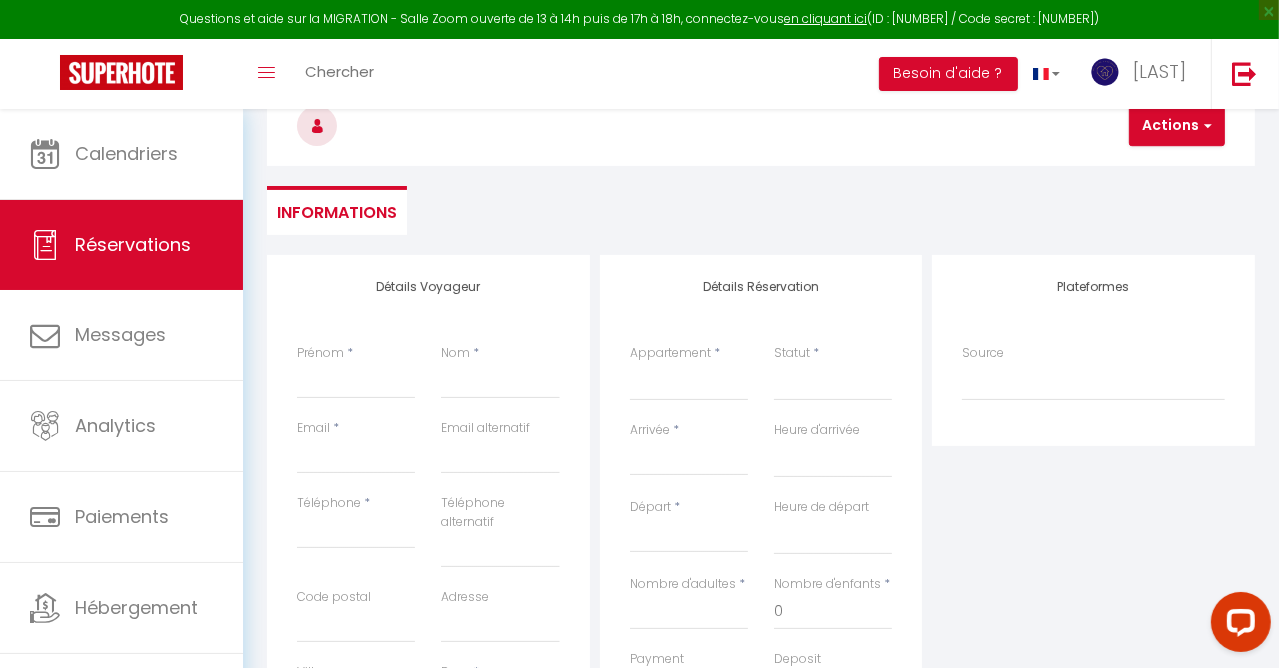 click on "Appartement" at bounding box center (670, 353) 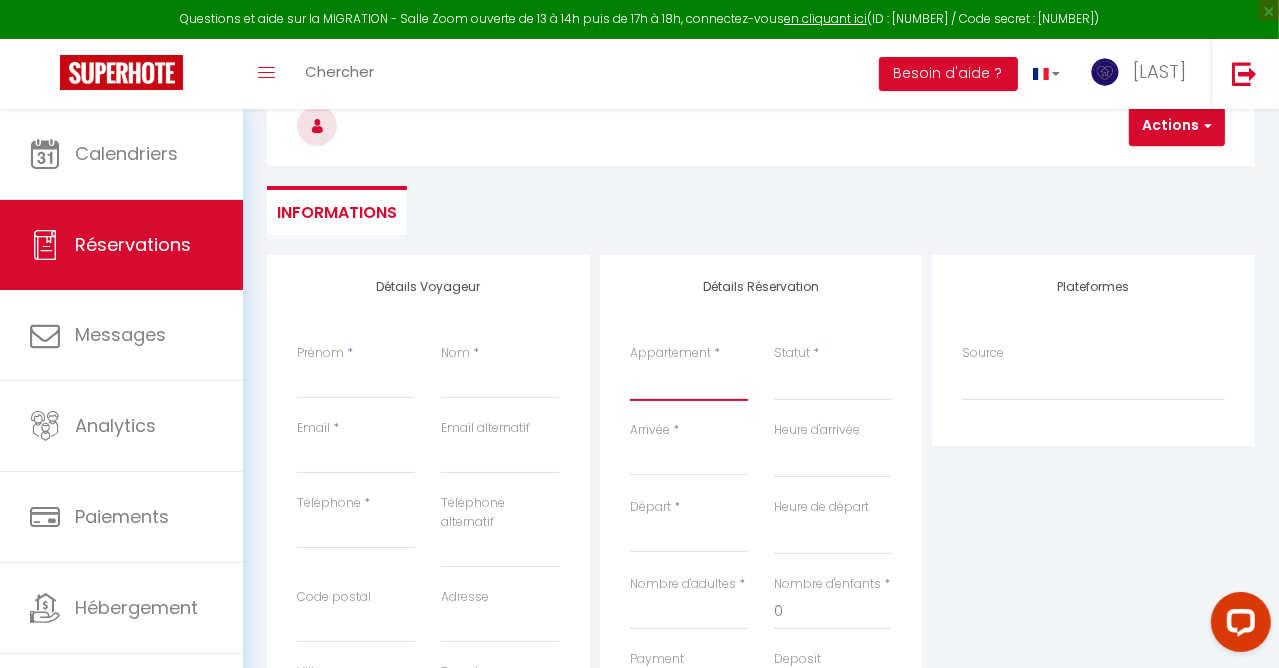 click on "Stud'Ain - Studio Confort Appart Jean Jaurès - 2 min gare - centre ville Chez [FIRST] & [FIRST] Le Chill House centre ville Renaissance - 3 grandes chambres, le calme au cœur de la ville Trésor de Brou - 3 chambres *NEW LOCATION L'Adresse Bressane - Appartement rez-de-chaussée spacieux - Vizirette La Musardière - maison chaleureuse La Maison d’Élise - au cœur du village L'appart du Palais Le Saint-Amour 1 - appartement classé 2 étoiles Le Saint-Amour 2 Kintana - Superbe appartement 2 chambres - parking gratuit L’oasis en entier L'Escapade à Coligny Longère bressane de la Verne L’oasis urbaine Le 101 jasseron · Le 101 - 2 chambres TV netflix canal Le 102 Netflix -parking gratuit Le 201 Jasseron Le 202 Le 203 studio cosy Le studio du 21- coeur de ville Le Balcon du 21 Le VB du 21 La suite du 21 loveroom L'Aindus de Brou- parking sécurisé Le St Martin Appart' Le LYS - gare - 2 personnes Loft Couterline - Grande terrasse 2 chambres La maison du lac du grobon Lodge le chameau Lodge caméléon" at bounding box center [689, 382] 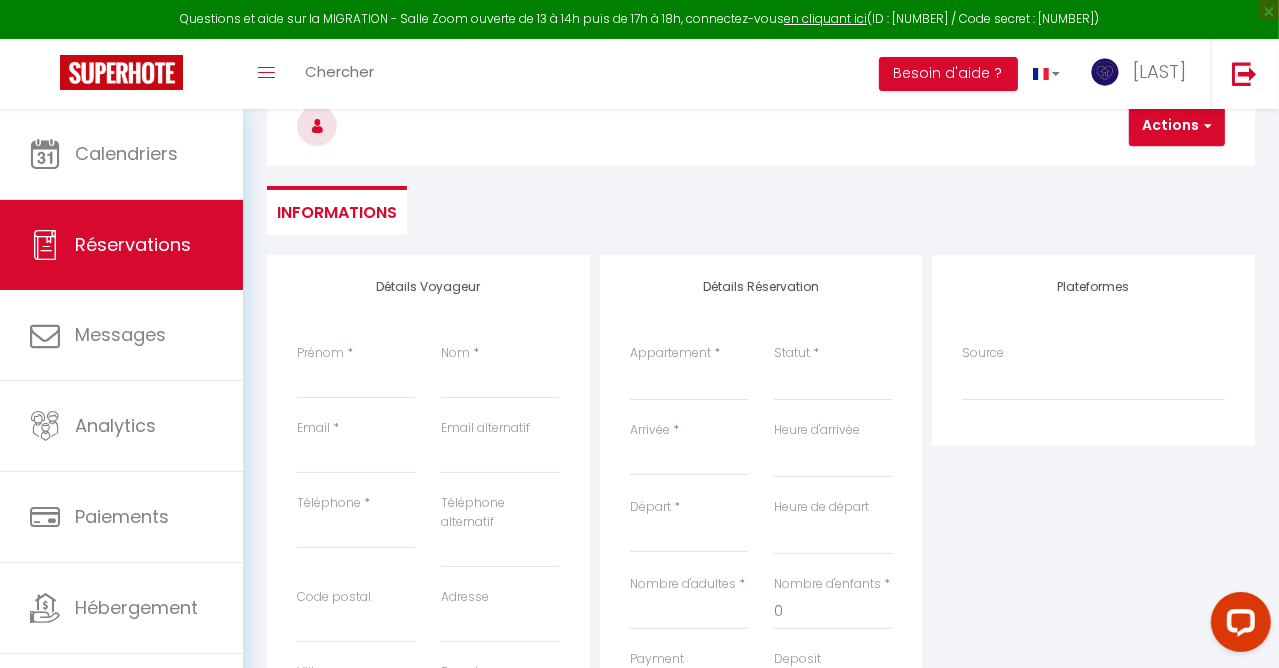 click on "Toggle menubar Chercher BUTTON Besoin d'aide ? ANAIS Paramètres Équipe" at bounding box center (704, 74) 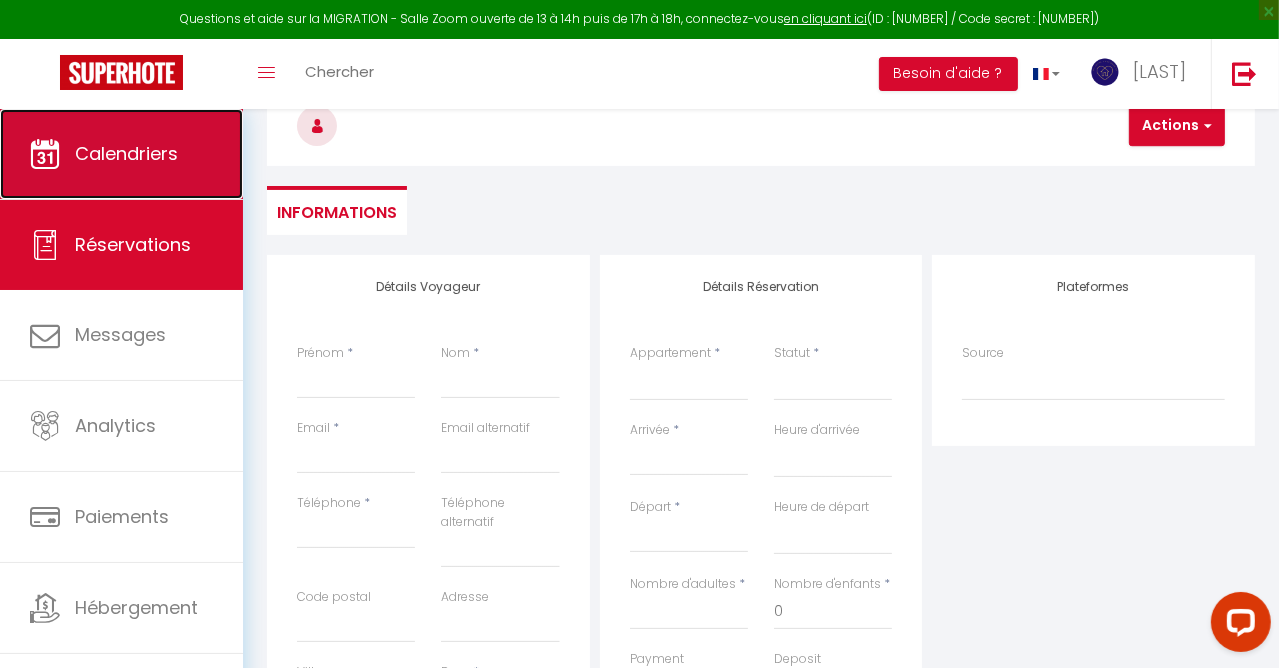 click on "Calendriers" at bounding box center (126, 153) 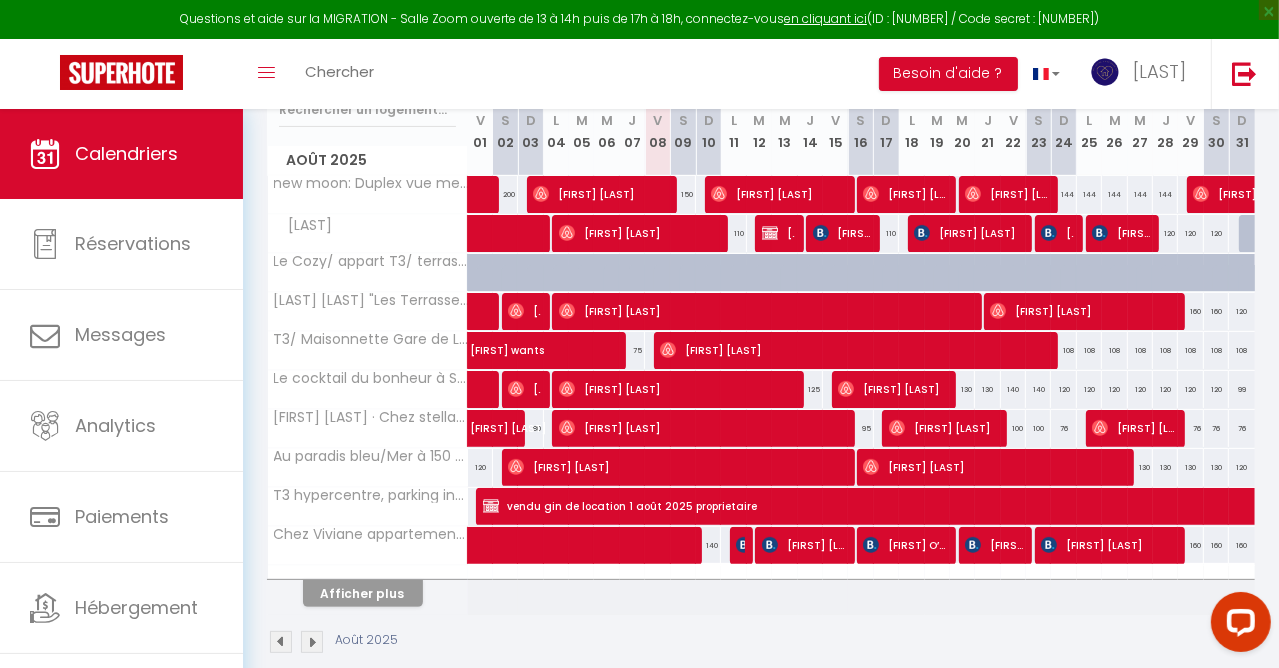 scroll, scrollTop: 400, scrollLeft: 0, axis: vertical 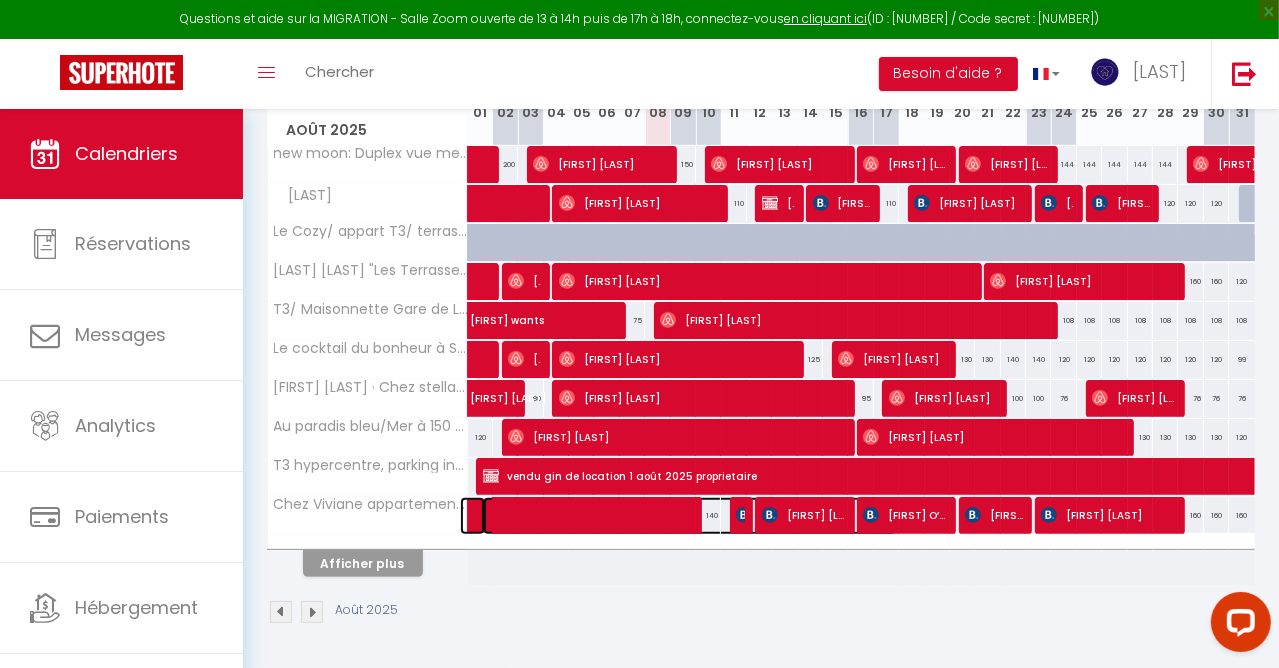 click at bounding box center [690, 516] 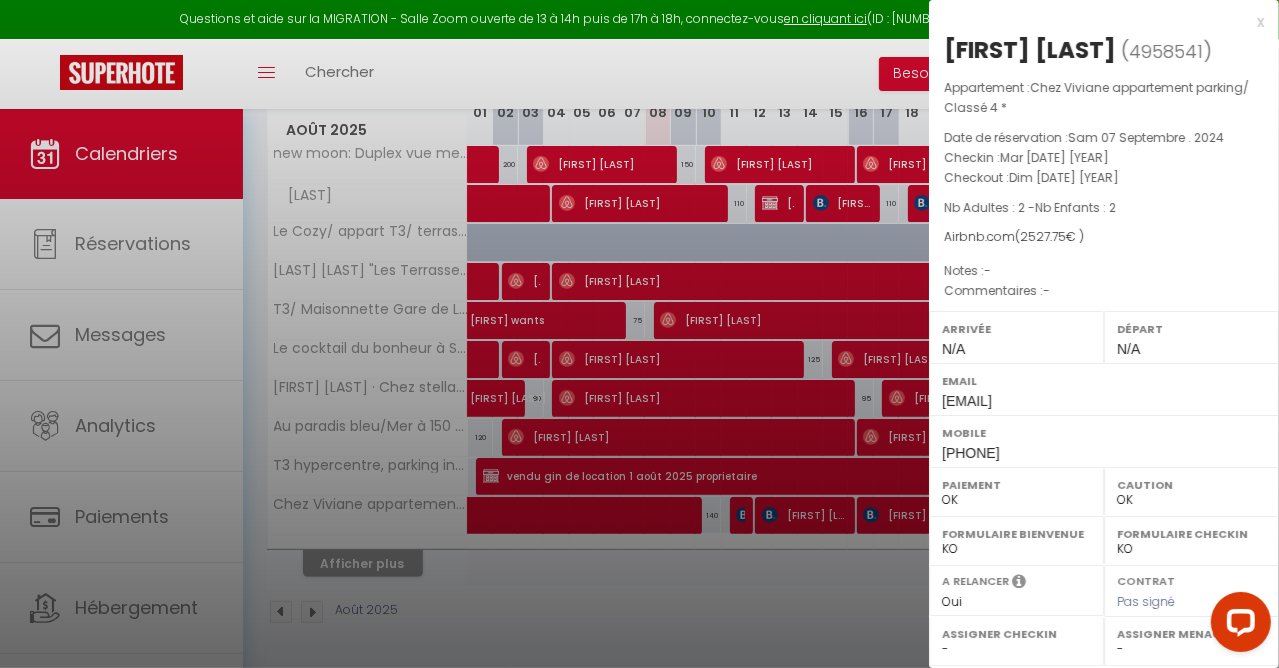click at bounding box center (639, 334) 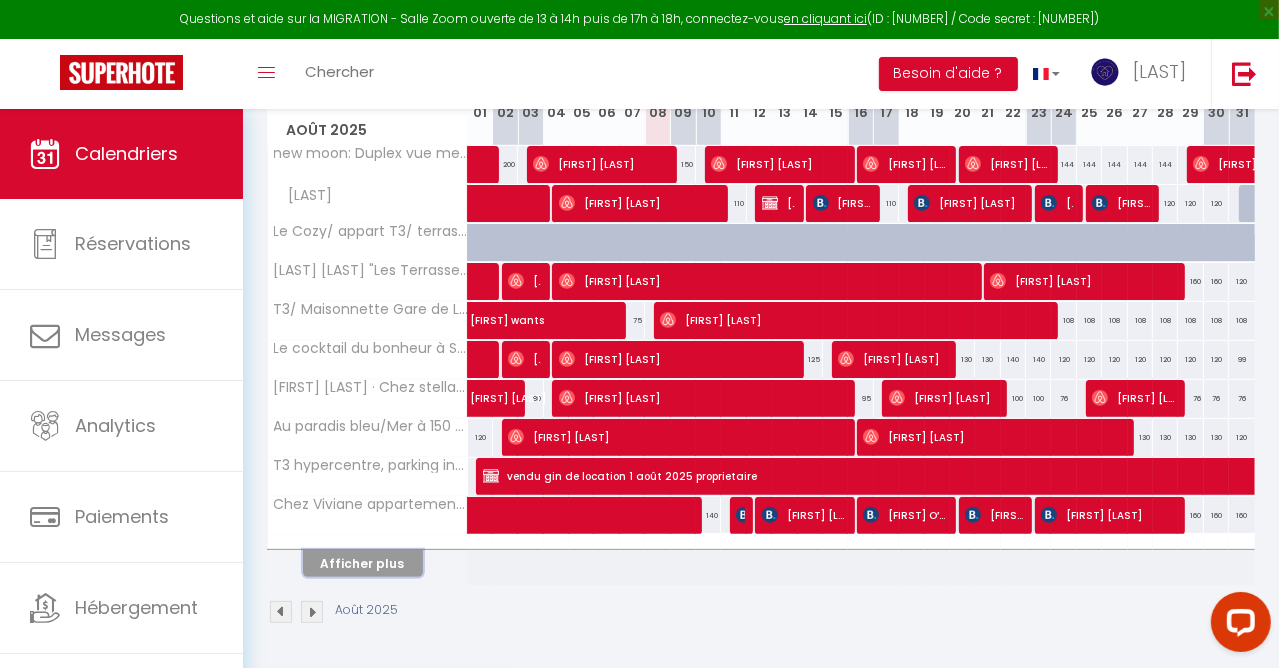 click on "Afficher plus" at bounding box center (363, 563) 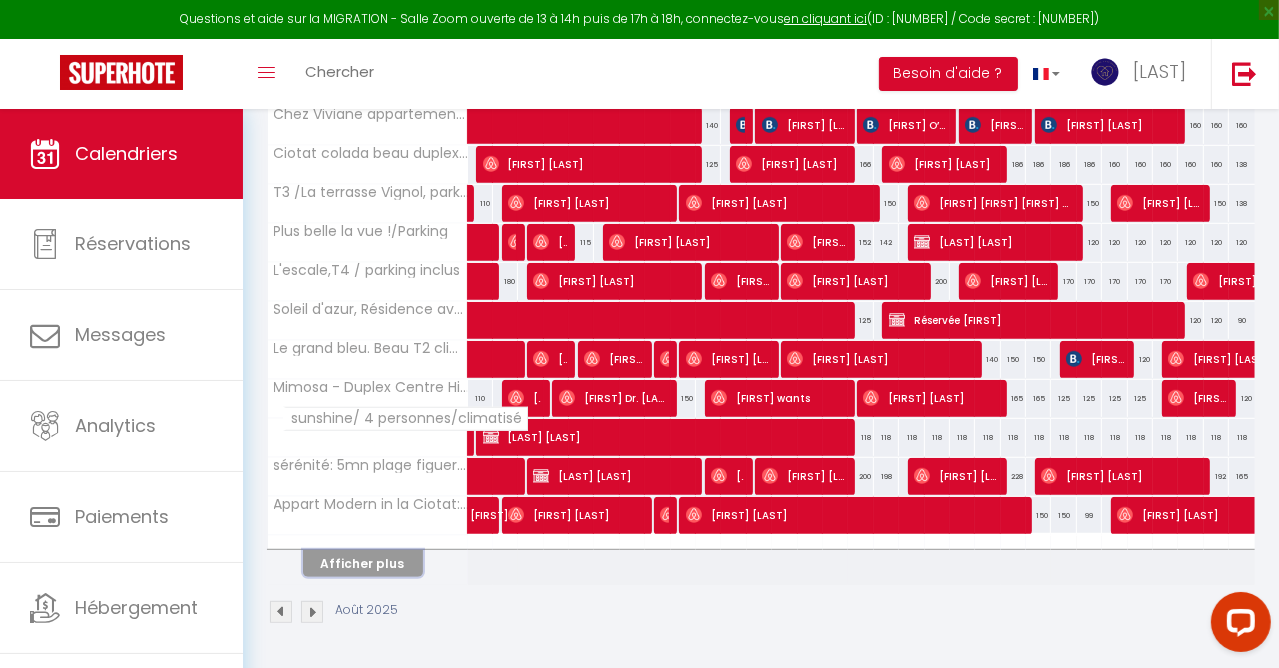 scroll, scrollTop: 793, scrollLeft: 0, axis: vertical 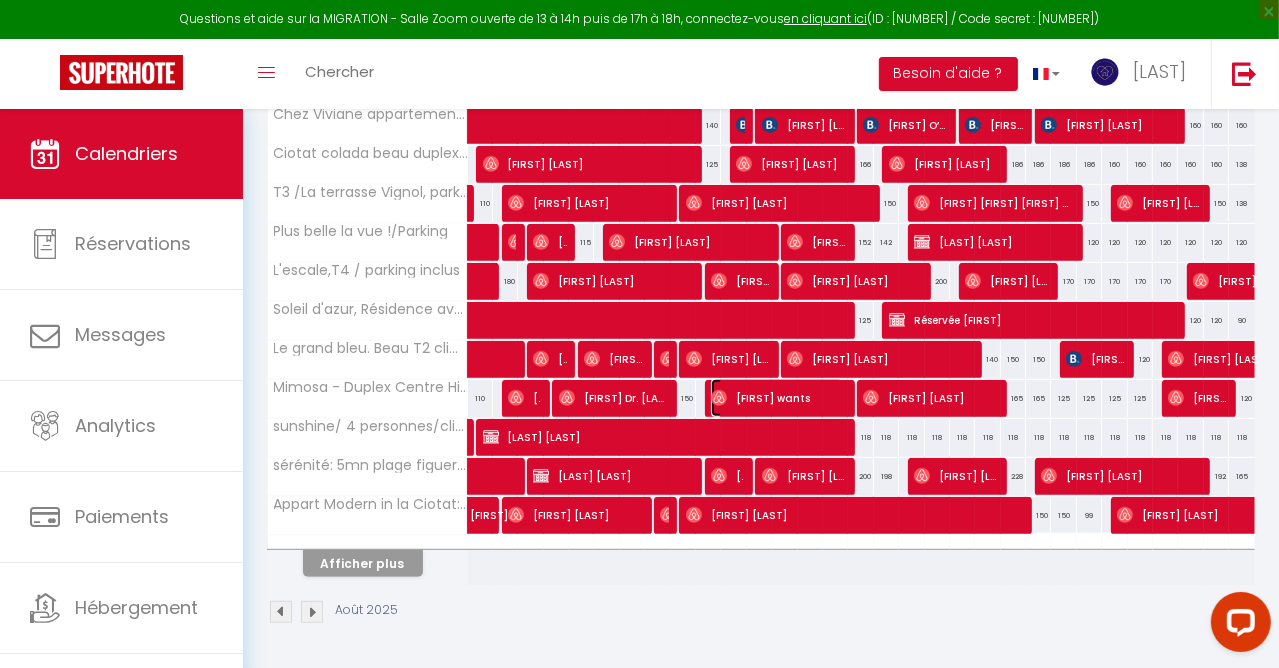 click on "[FIRST] wants" at bounding box center [777, 398] 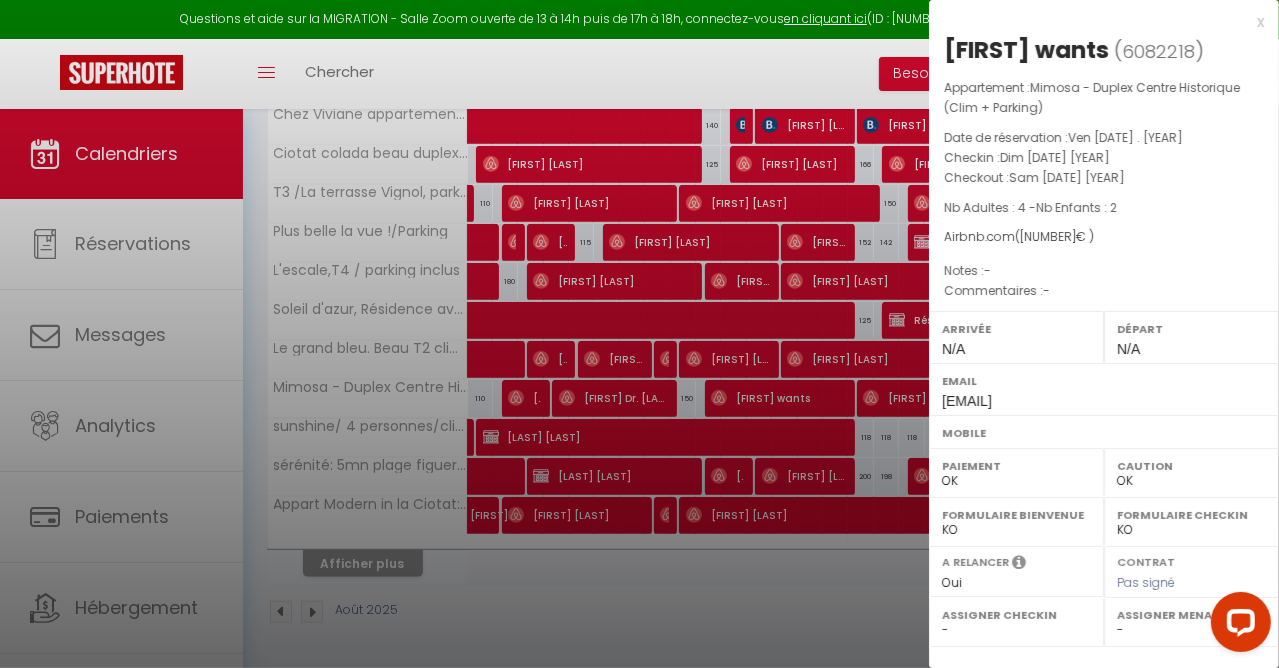 click at bounding box center (639, 334) 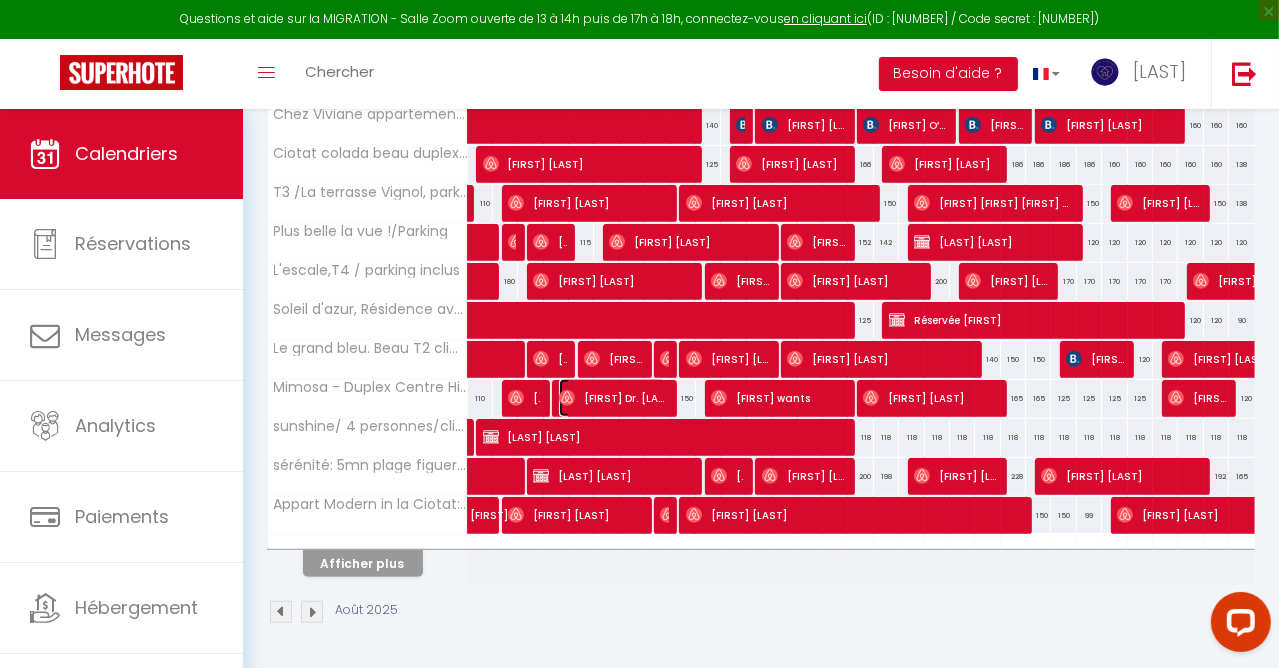 click on "[FIRST] Dr. [LAST]" at bounding box center [613, 398] 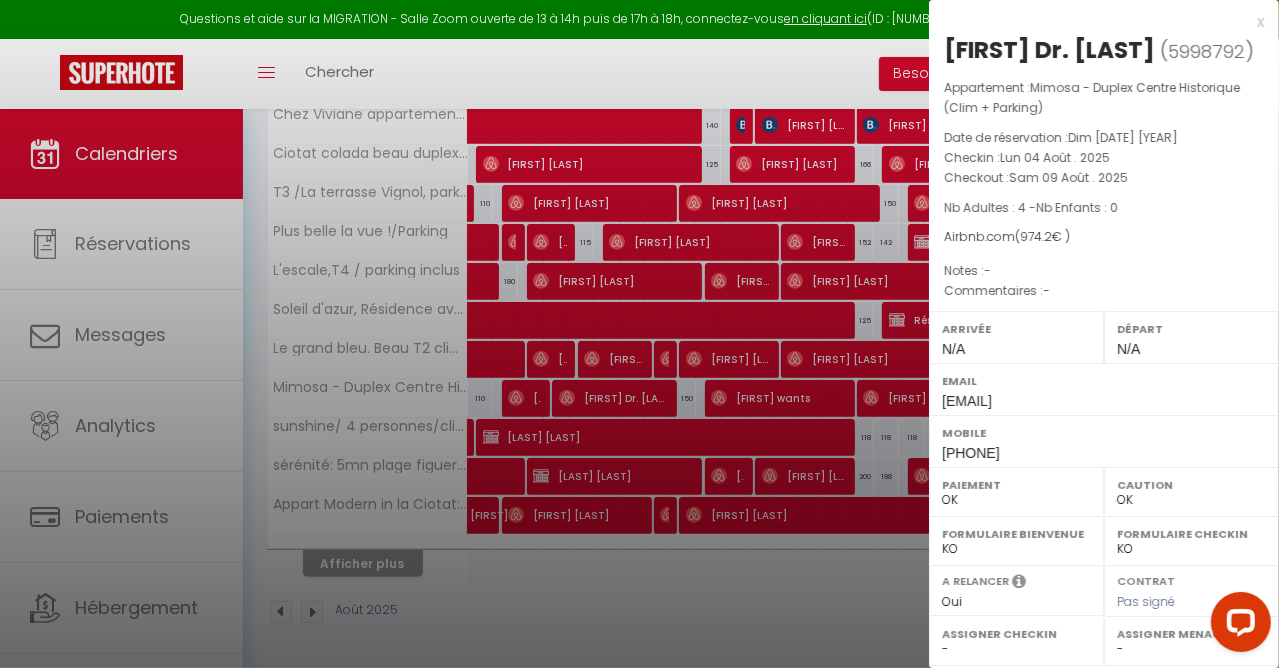 click at bounding box center [639, 334] 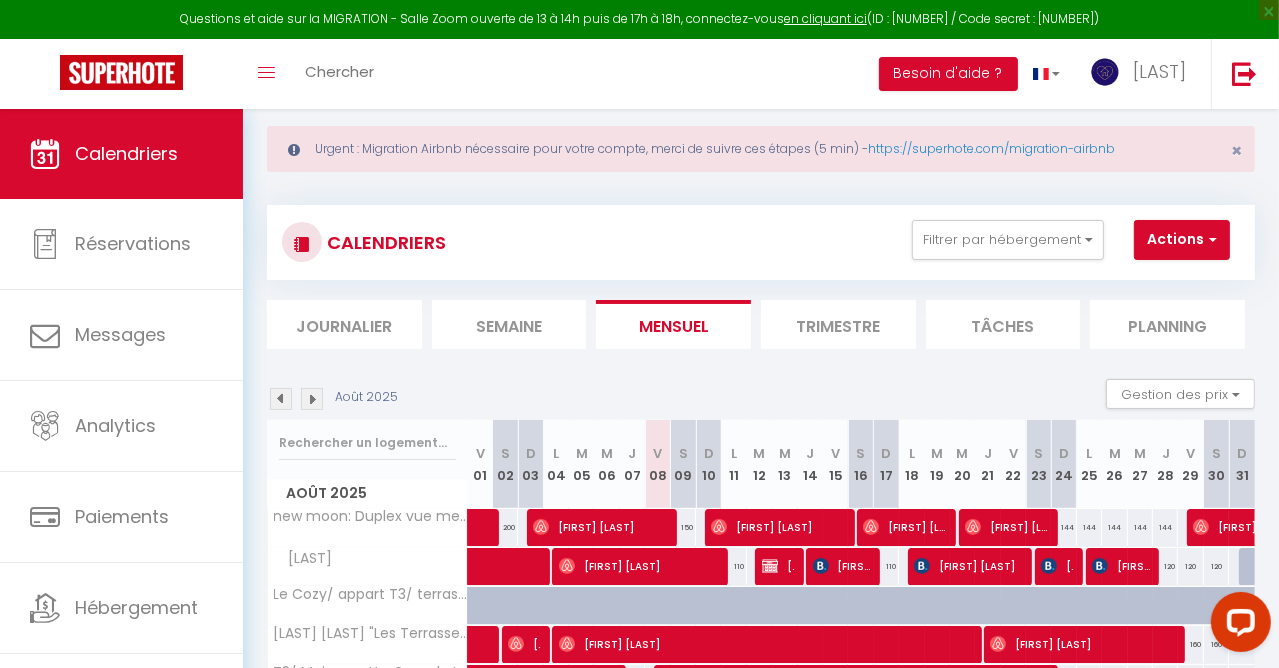 scroll, scrollTop: 0, scrollLeft: 0, axis: both 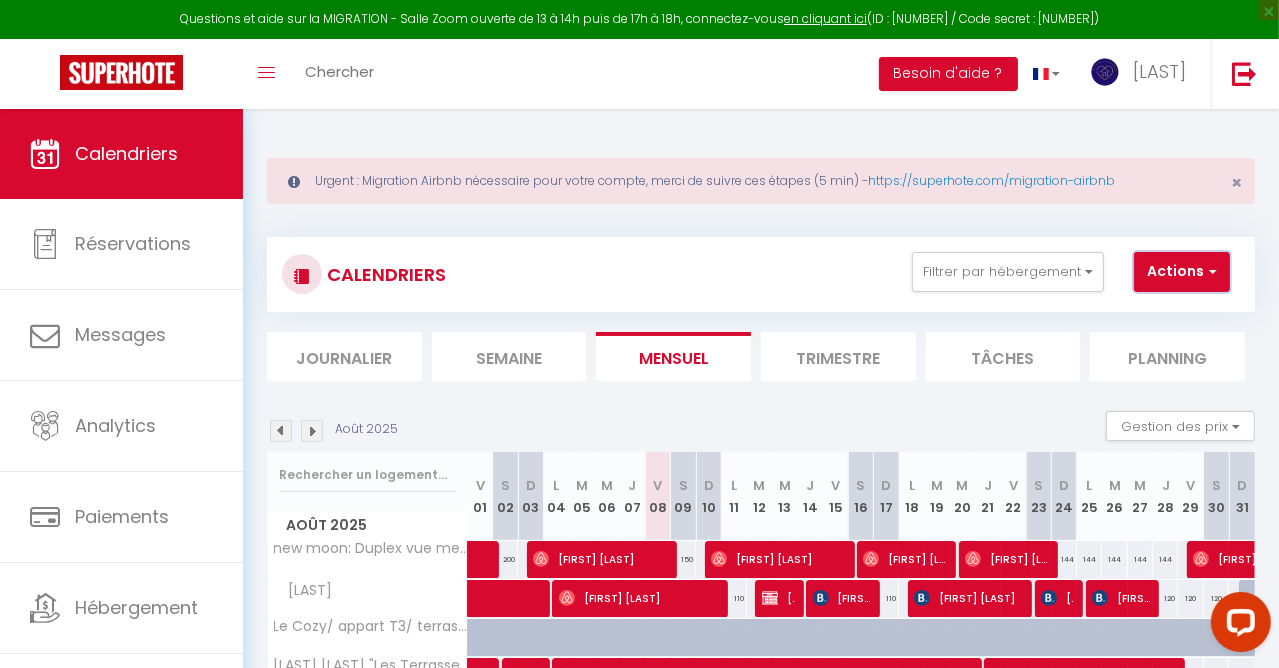 click on "Actions" at bounding box center (1182, 272) 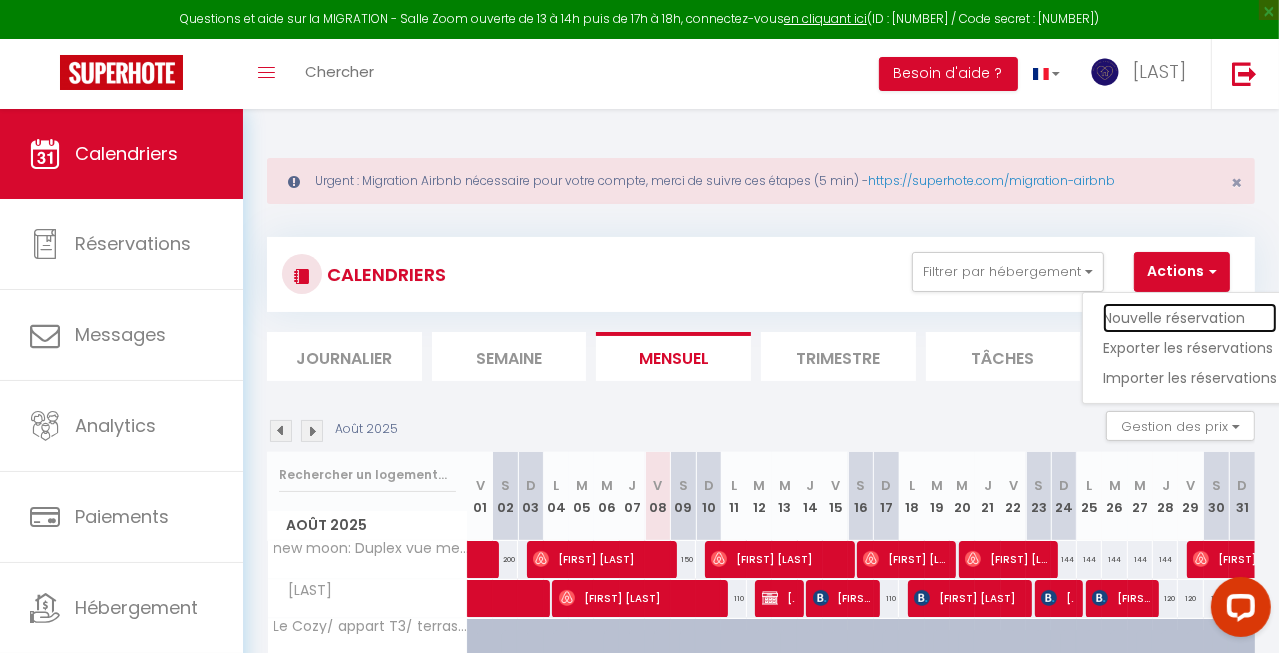 click on "Nouvelle réservation" at bounding box center (1190, 318) 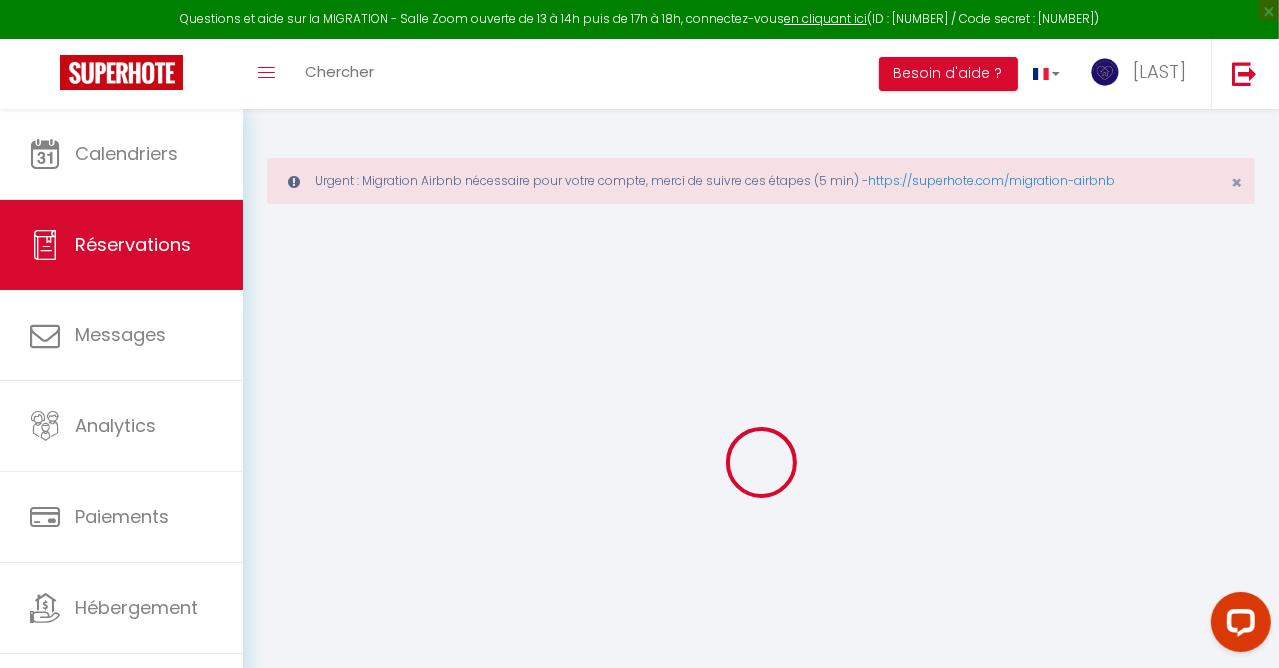 select 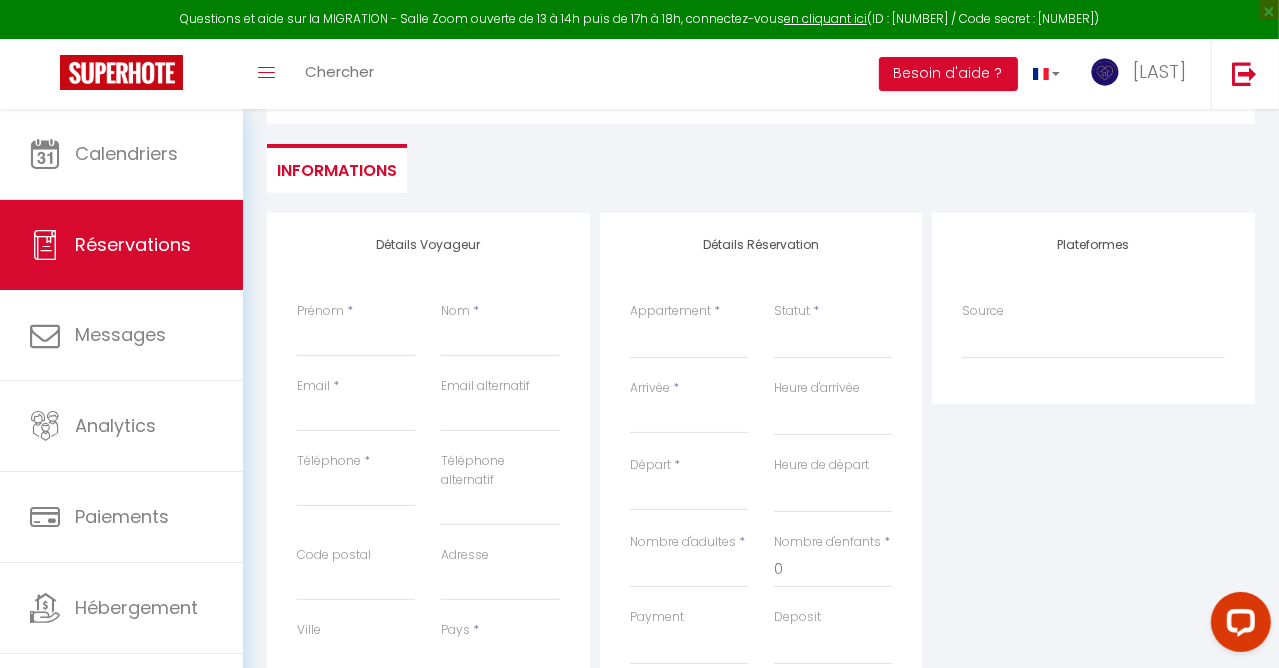 scroll, scrollTop: 300, scrollLeft: 0, axis: vertical 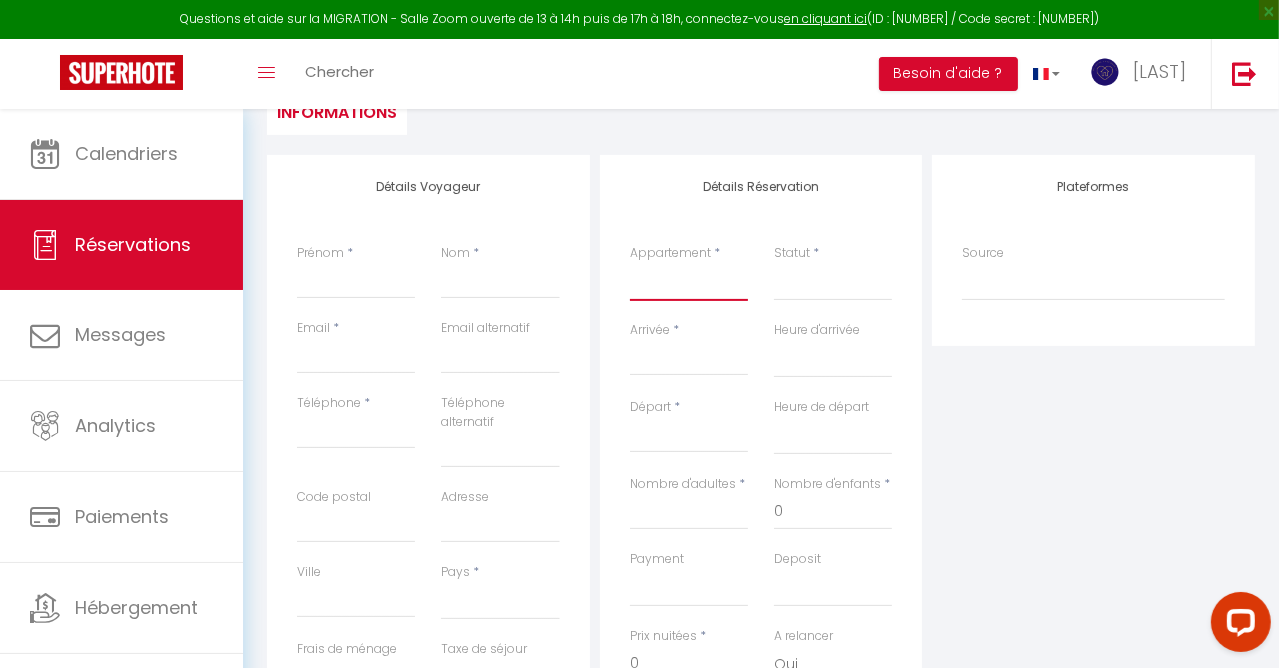 click on "Stud'Ain - Studio Confort Appart Jean Jaurès - 2 min gare - centre ville Chez [FIRST] & [FIRST] Le Chill House centre ville Renaissance - 3 grandes chambres, le calme au cœur de la ville Trésor de Brou - 3 chambres *NEW LOCATION L'Adresse Bressane - Appartement rez-de-chaussée spacieux - Vizirette La Musardière - maison chaleureuse La Maison d’Élise - au cœur du village L'appart du Palais Le Saint-Amour 1 - appartement classé 2 étoiles Le Saint-Amour 2 Kintana - Superbe appartement 2 chambres - parking gratuit L’oasis en entier L'Escapade à Coligny Longère bressane de la Verne L’oasis urbaine Le 101 jasseron · Le 101 - 2 chambres TV netflix canal Le 102 Netflix -parking gratuit Le 201 Jasseron Le 202 Le 203 studio cosy Le studio du 21- coeur de ville Le Balcon du 21 Le VB du 21 La suite du 21 loveroom L'Aindus de Brou- parking sécurisé Le St Martin Appart' Le LYS - gare - 2 personnes Loft Couterline - Grande terrasse 2 chambres La maison du lac du grobon Lodge le chameau Lodge caméléon" at bounding box center (689, 282) 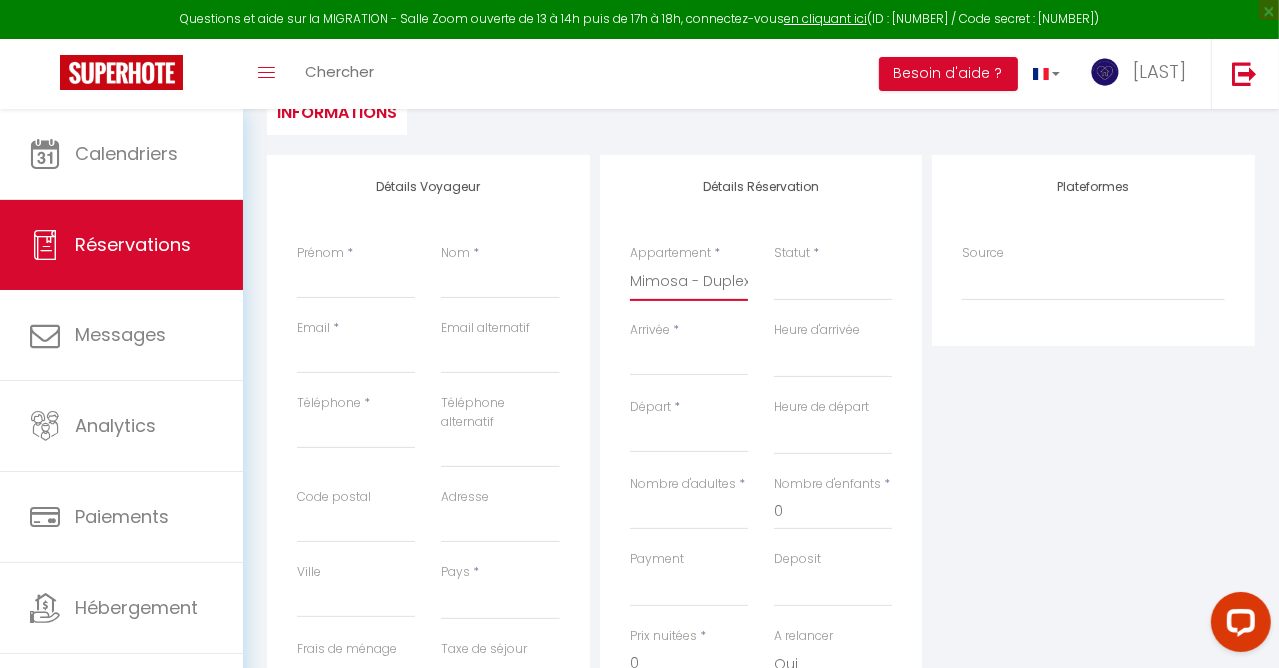 click on "Stud'Ain - Studio Confort Appart Jean Jaurès - 2 min gare - centre ville Chez [FIRST] & [FIRST] Le Chill House centre ville Renaissance - 3 grandes chambres, le calme au cœur de la ville Trésor de Brou - 3 chambres *NEW LOCATION L'Adresse Bressane - Appartement rez-de-chaussée spacieux - Vizirette La Musardière - maison chaleureuse La Maison d’Élise - au cœur du village L'appart du Palais Le Saint-Amour 1 - appartement classé 2 étoiles Le Saint-Amour 2 Kintana - Superbe appartement 2 chambres - parking gratuit L’oasis en entier L'Escapade à Coligny Longère bressane de la Verne L’oasis urbaine Le 101 jasseron · Le 101 - 2 chambres TV netflix canal Le 102 Netflix -parking gratuit Le 201 Jasseron Le 202 Le 203 studio cosy Le studio du 21- coeur de ville Le Balcon du 21 Le VB du 21 La suite du 21 loveroom L'Aindus de Brou- parking sécurisé Le St Martin Appart' Le LYS - gare - 2 personnes Loft Couterline - Grande terrasse 2 chambres La maison du lac du grobon Lodge le chameau Lodge caméléon" at bounding box center (689, 282) 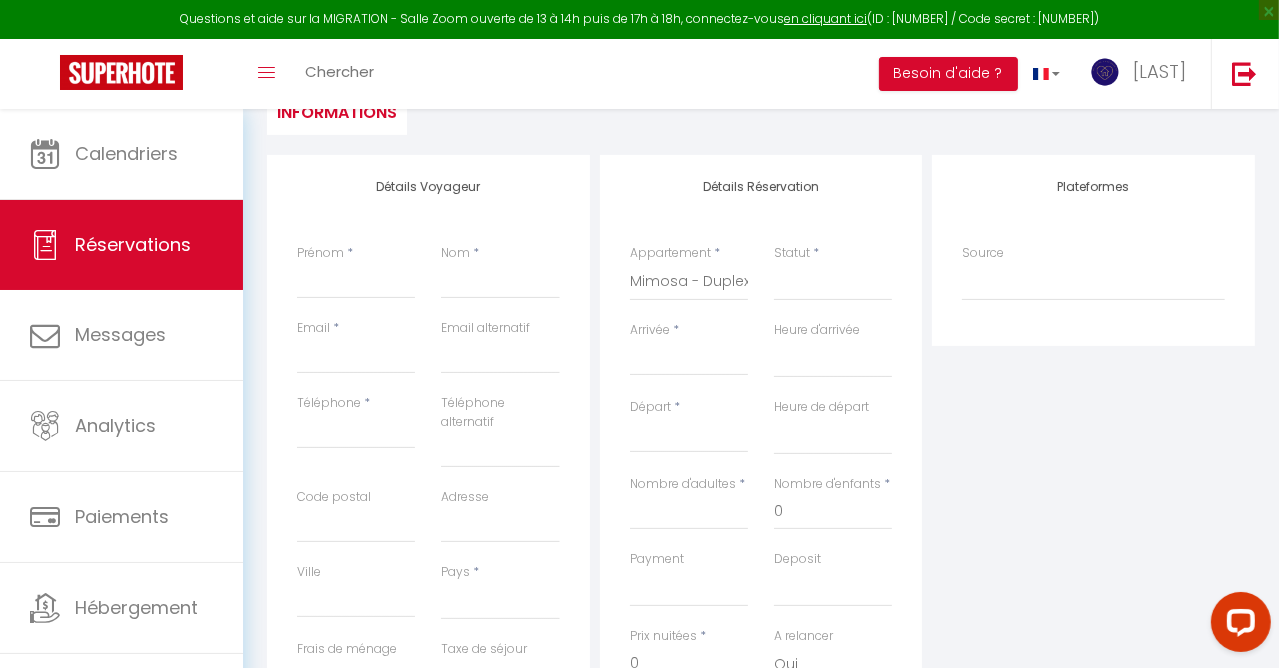click on "Arrivée" at bounding box center (689, 360) 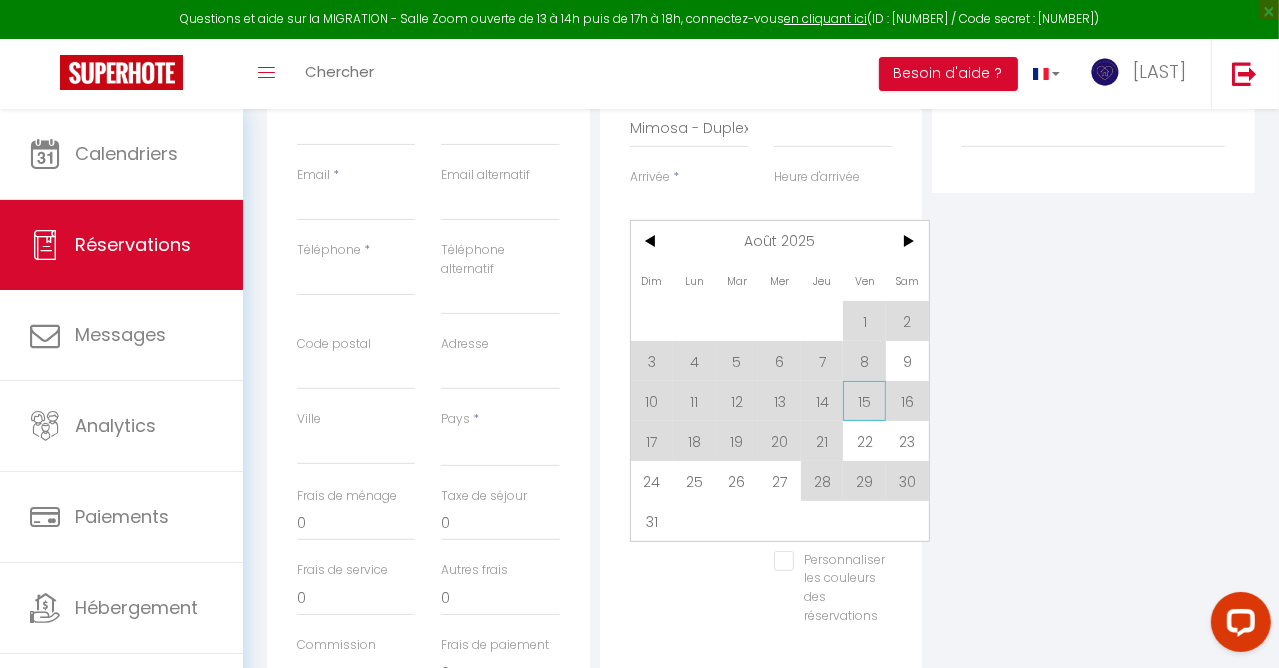 scroll, scrollTop: 500, scrollLeft: 0, axis: vertical 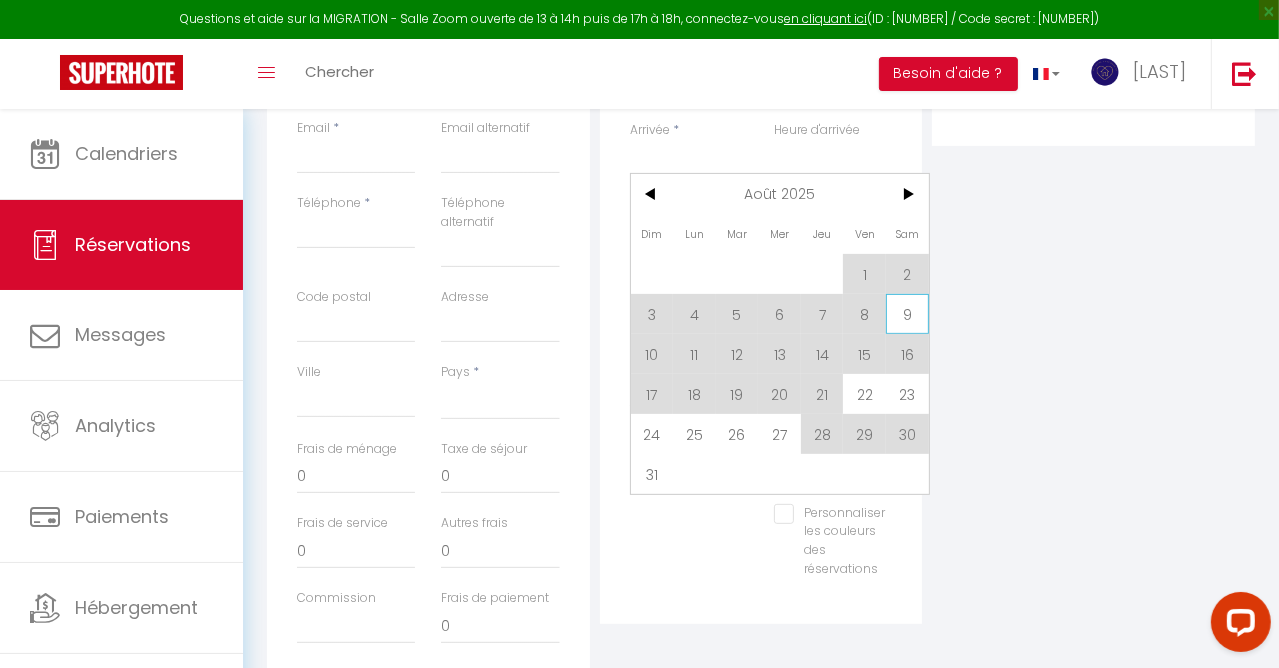 click on "9" at bounding box center [907, 314] 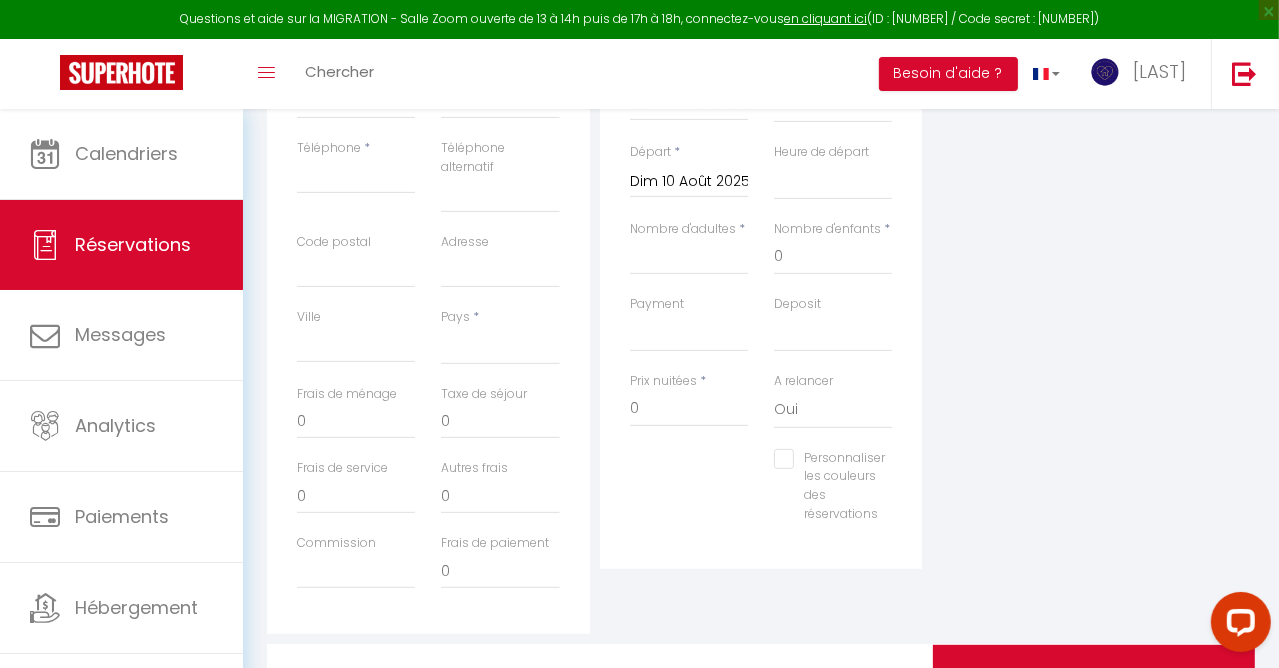 scroll, scrollTop: 600, scrollLeft: 0, axis: vertical 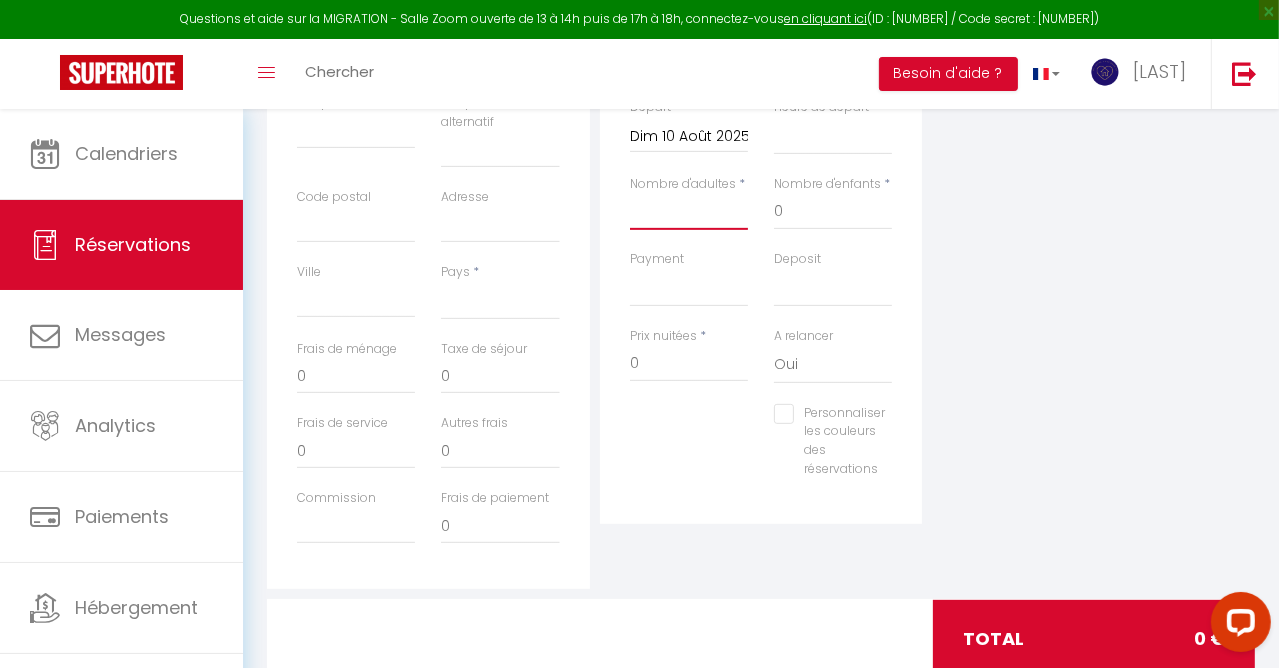 click on "Nombre d'adultes" at bounding box center [689, 212] 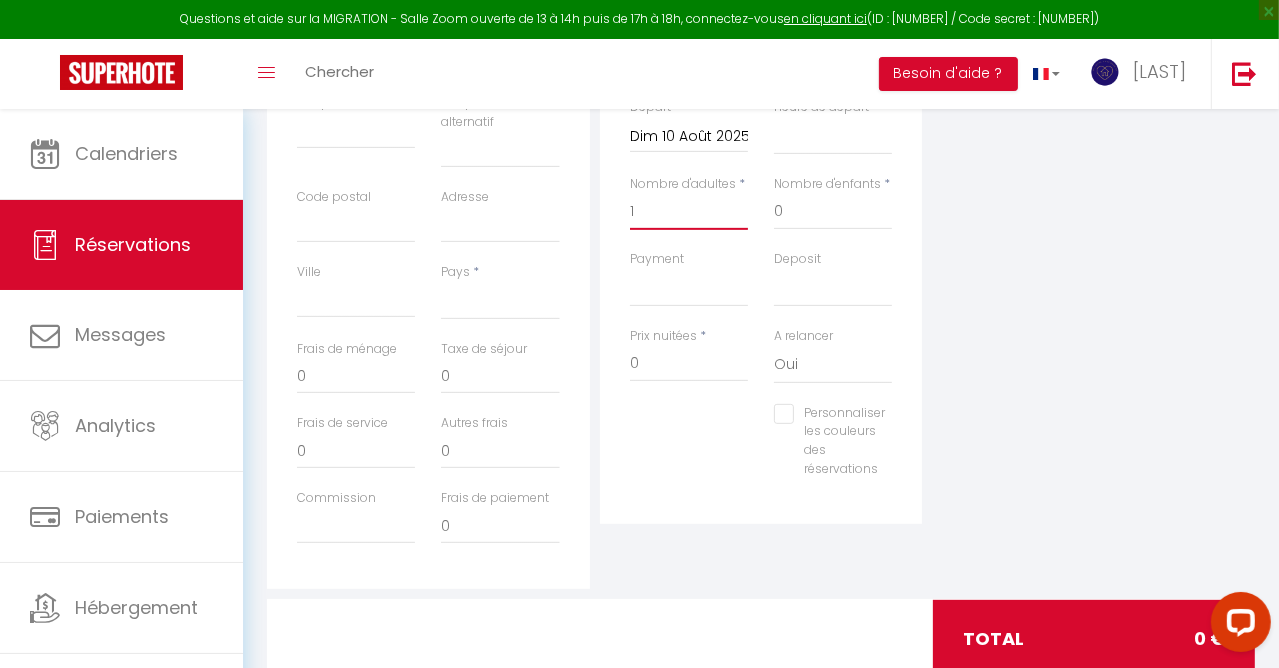 select 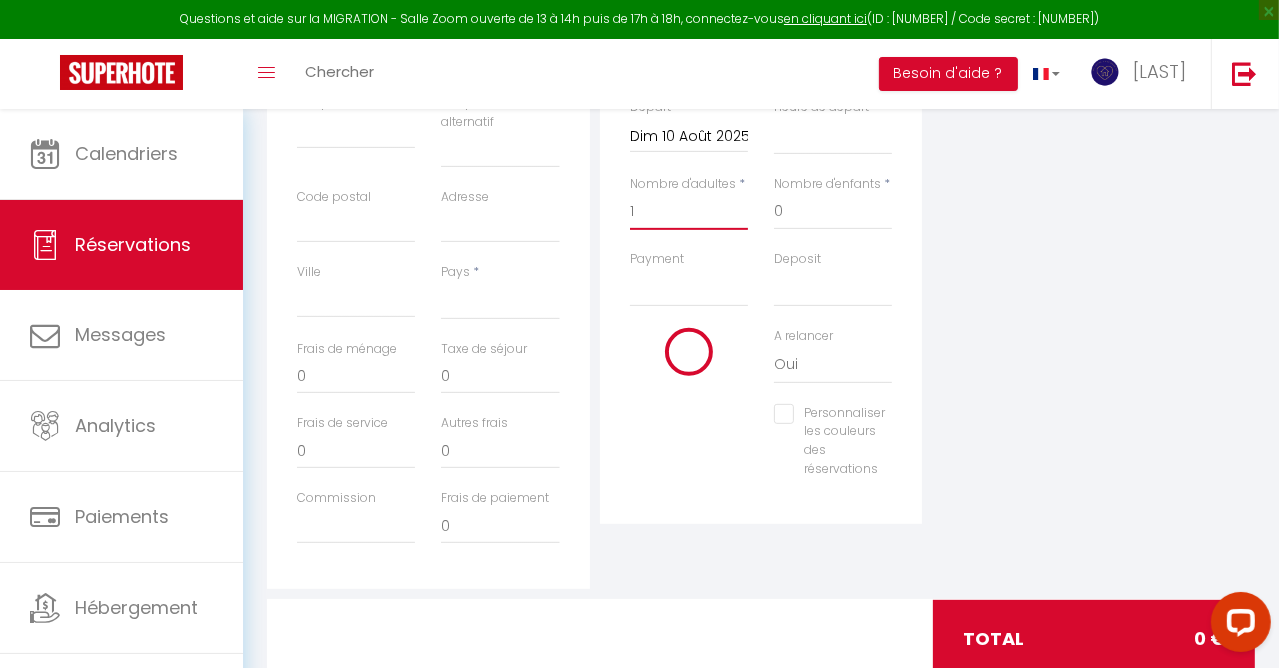 select 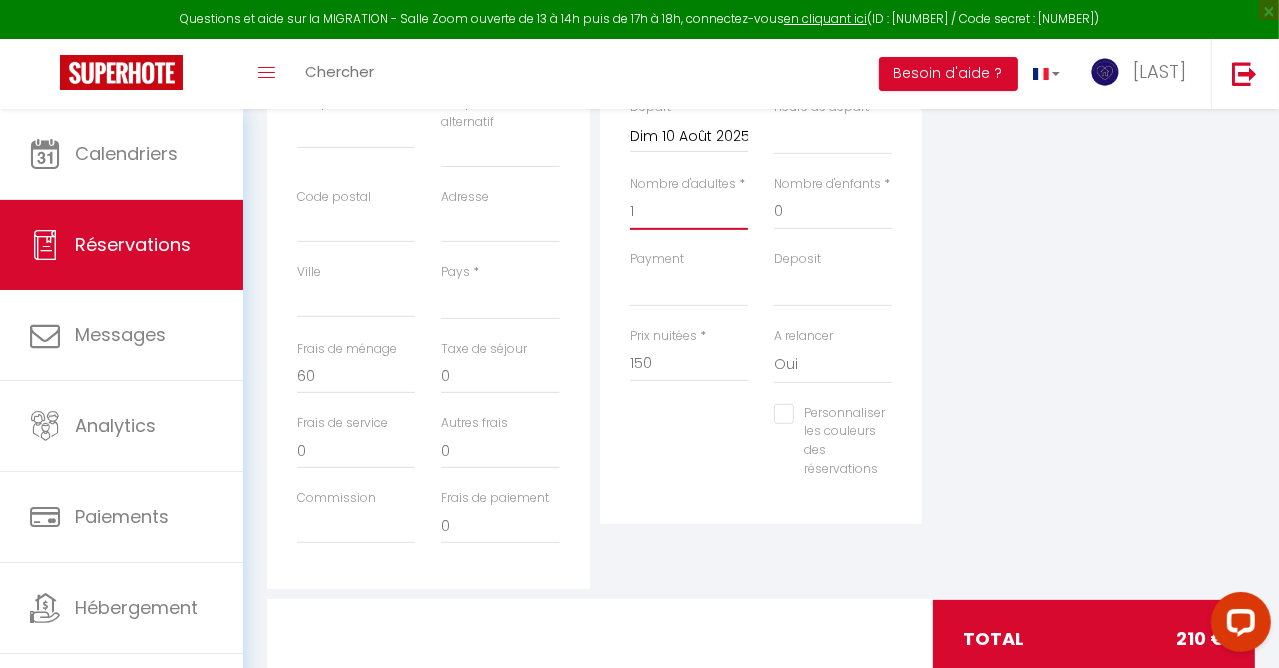 type on "1" 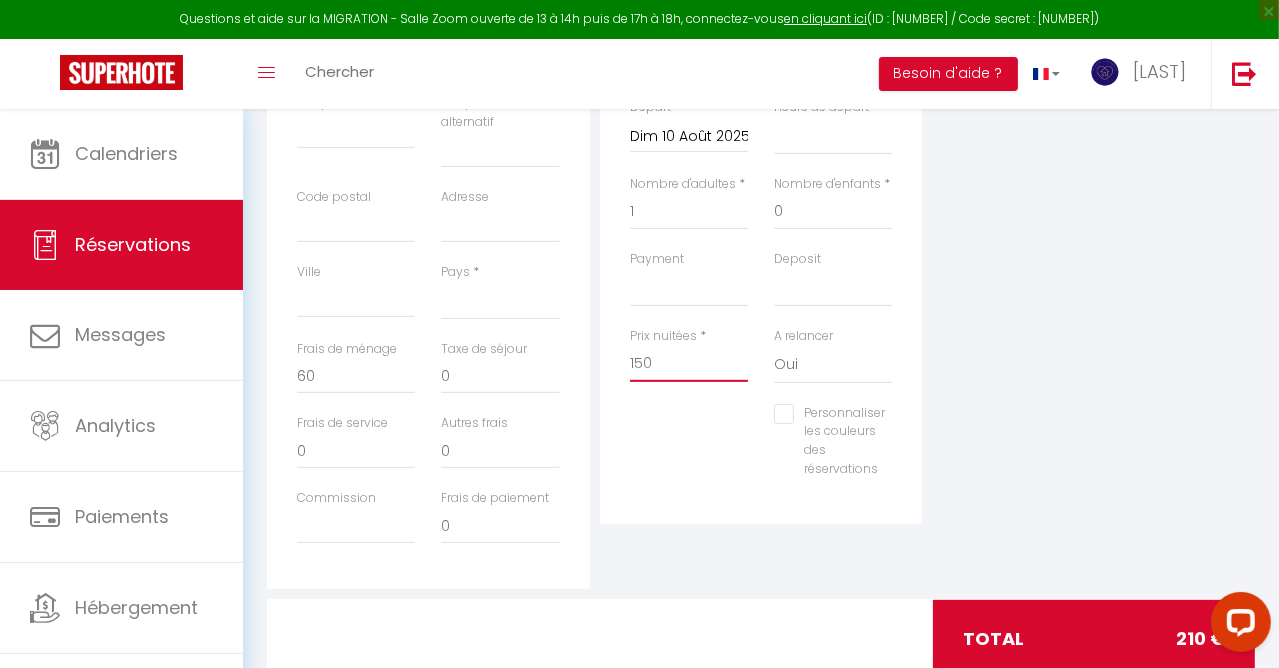 drag, startPoint x: 646, startPoint y: 362, endPoint x: 624, endPoint y: 365, distance: 22.203604 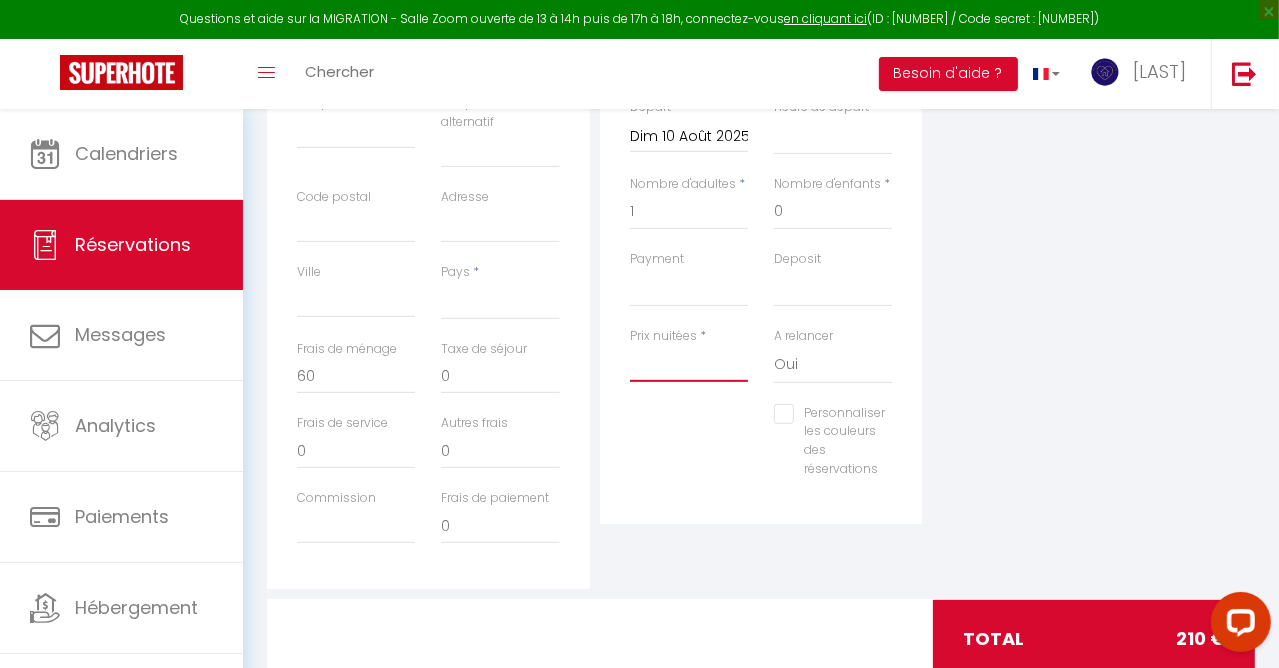 select 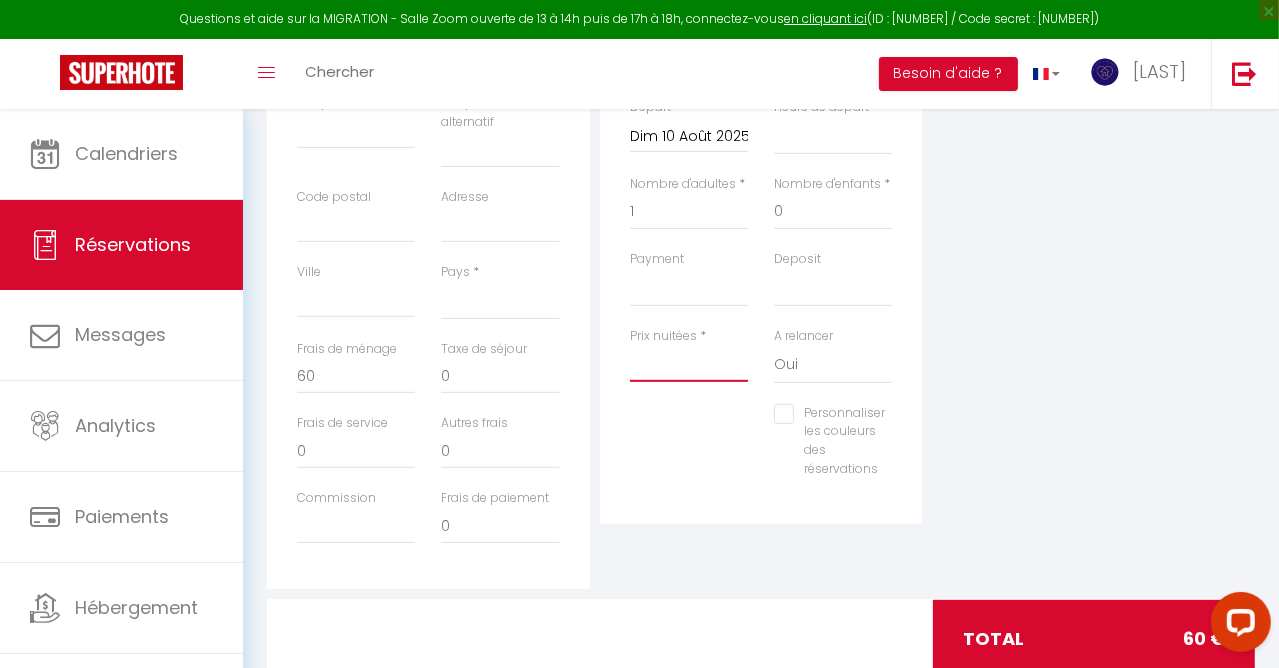 type on "0" 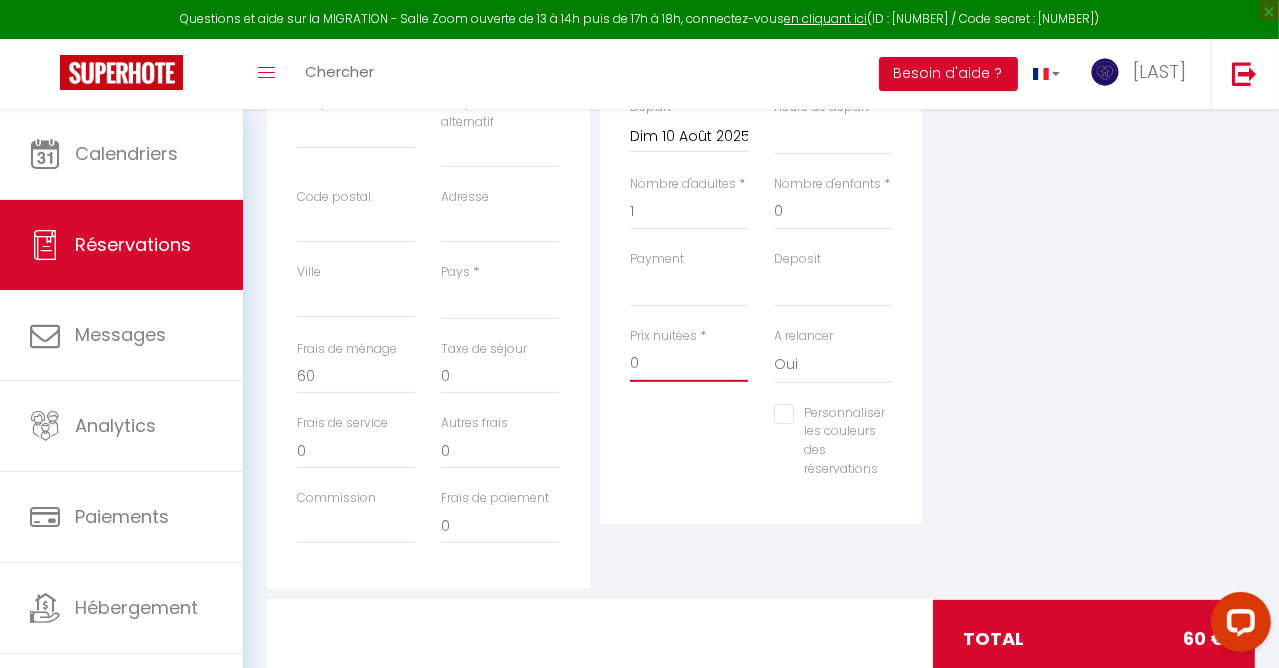 select 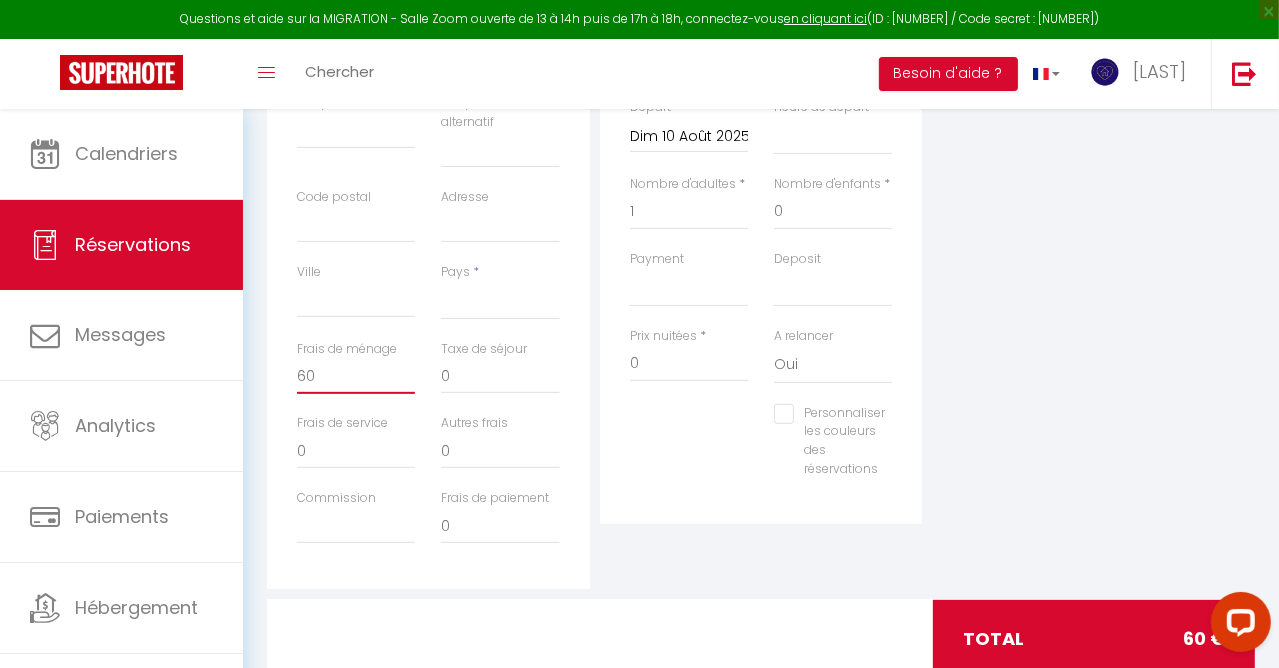 select 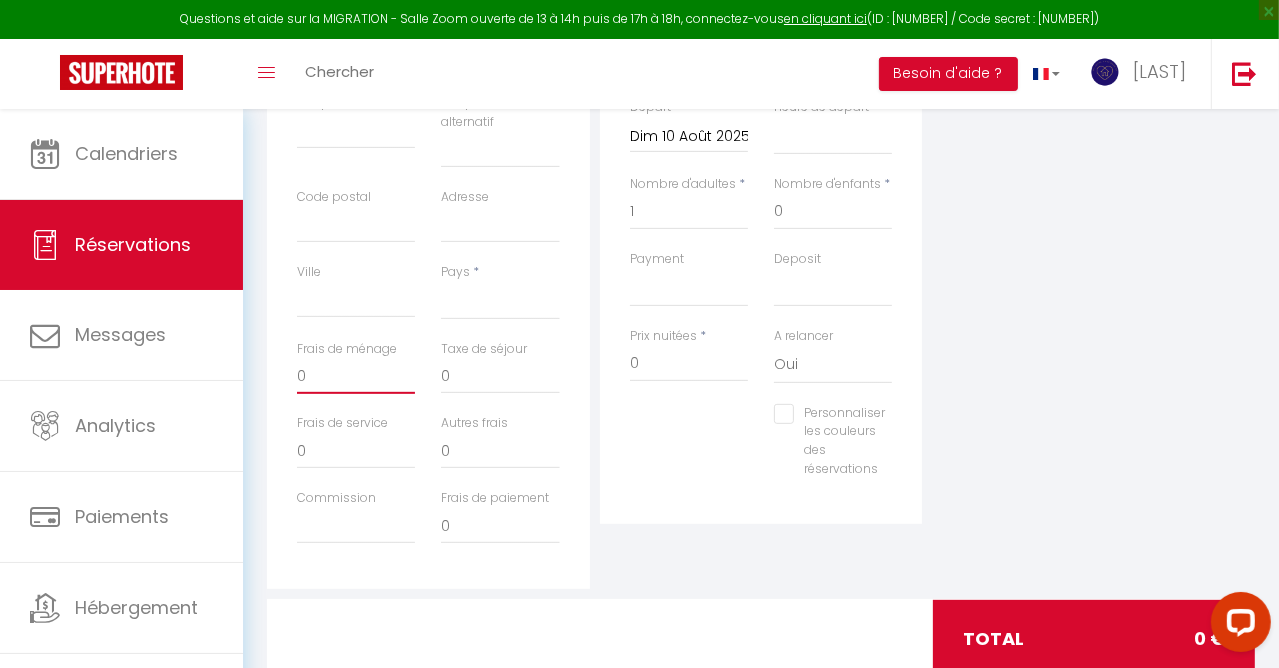 drag, startPoint x: 323, startPoint y: 377, endPoint x: 269, endPoint y: 367, distance: 54.91812 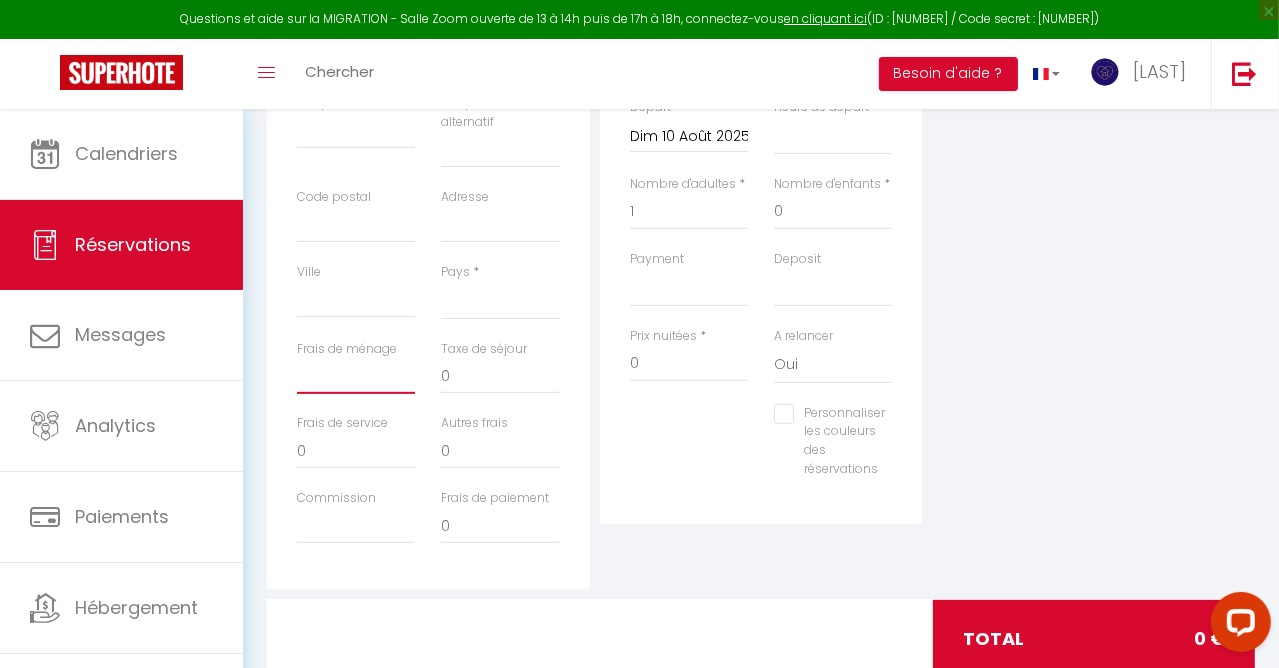 select 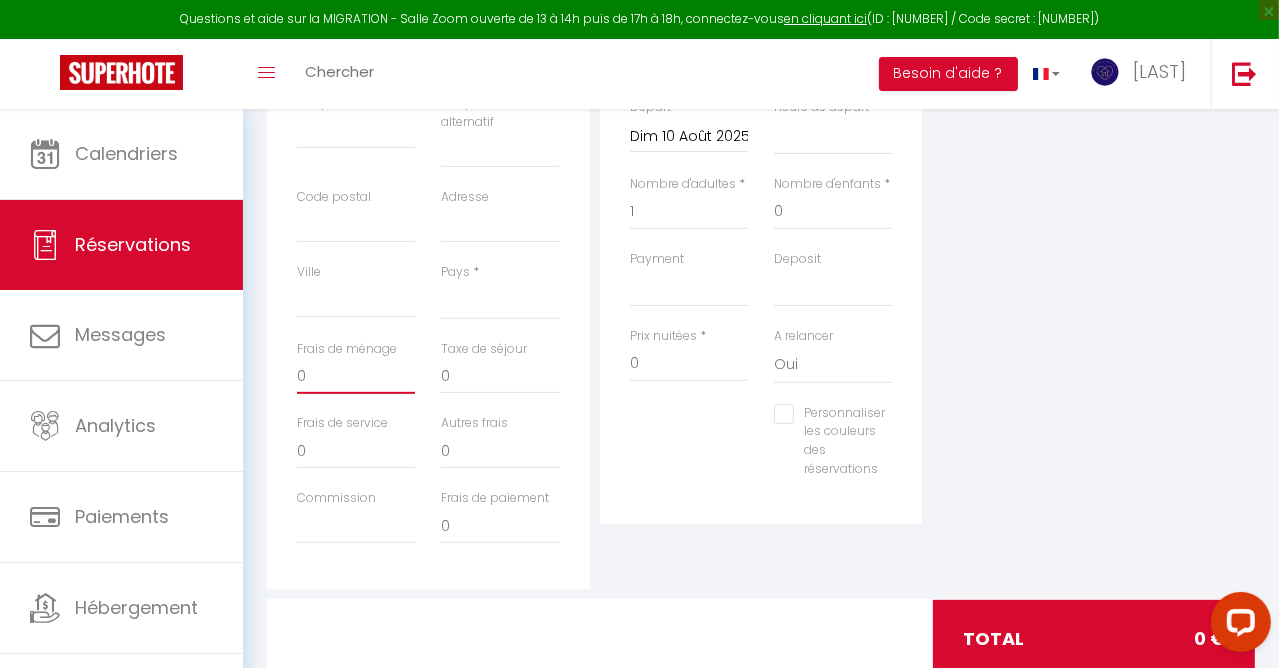 select 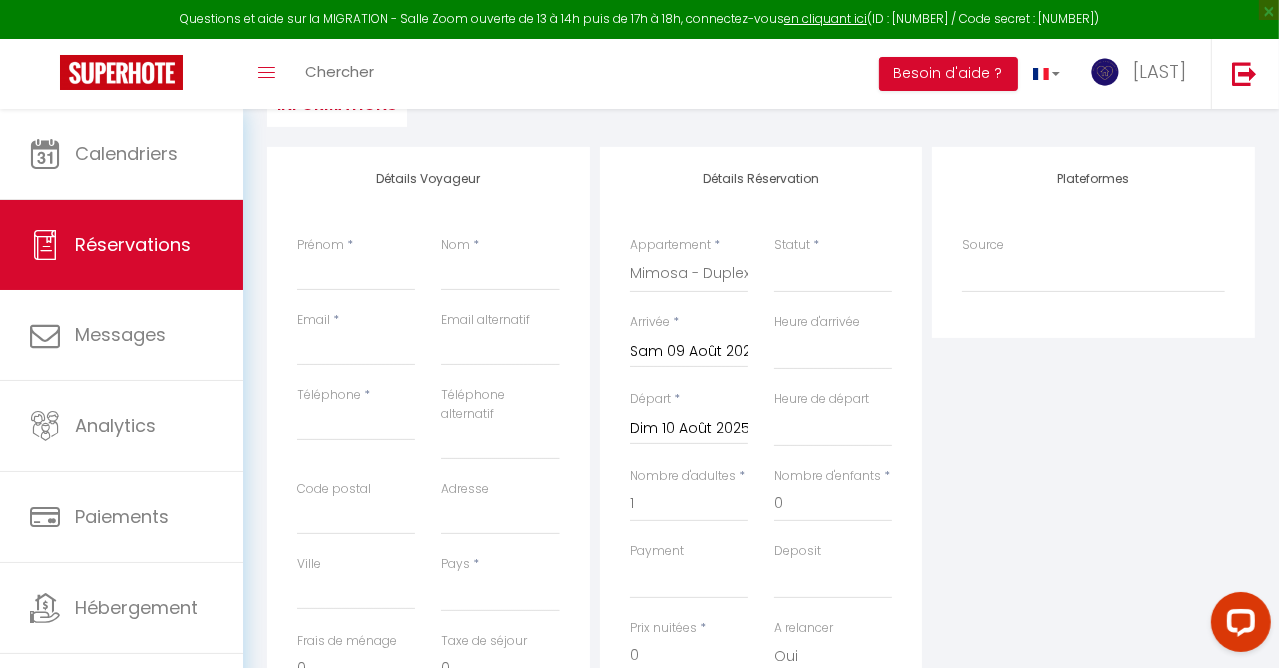 scroll, scrollTop: 300, scrollLeft: 0, axis: vertical 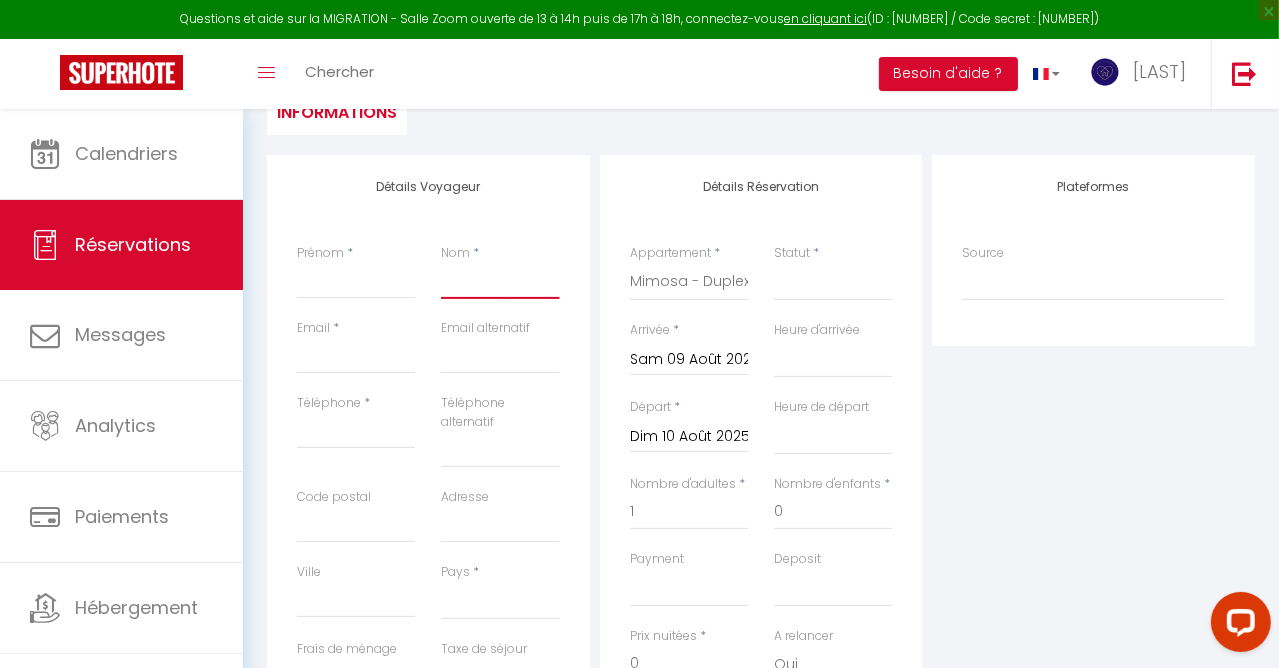 click on "Nom" at bounding box center (500, 281) 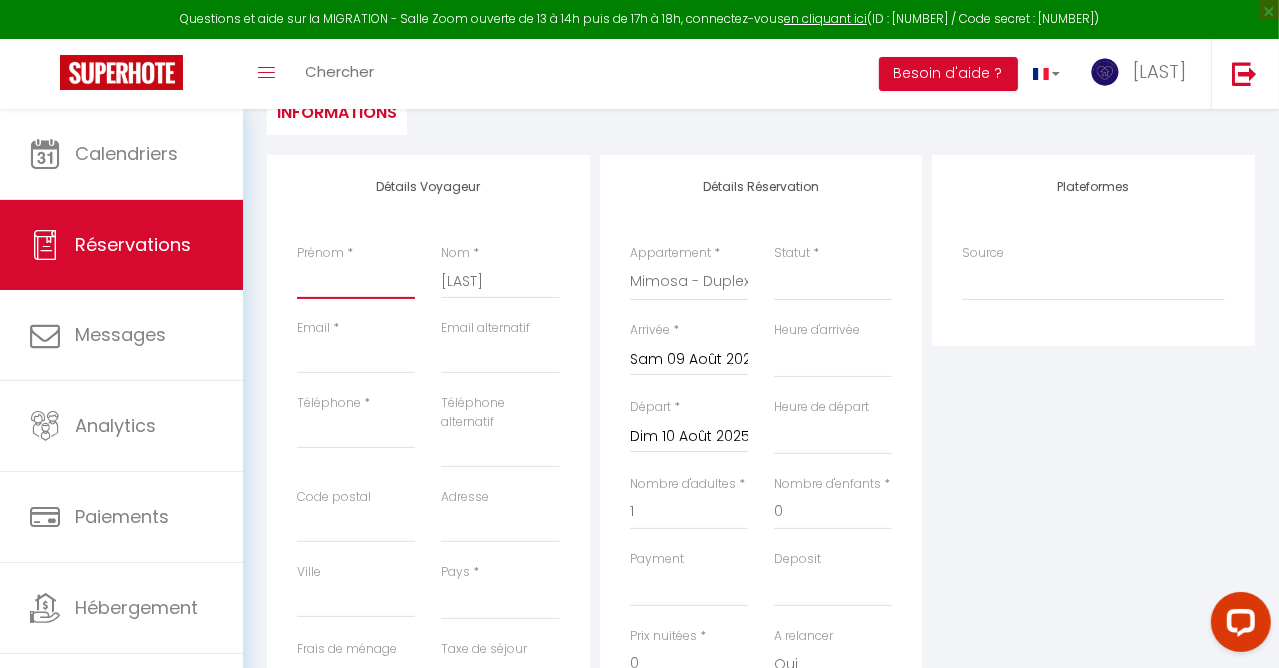 type on "[LAST]" 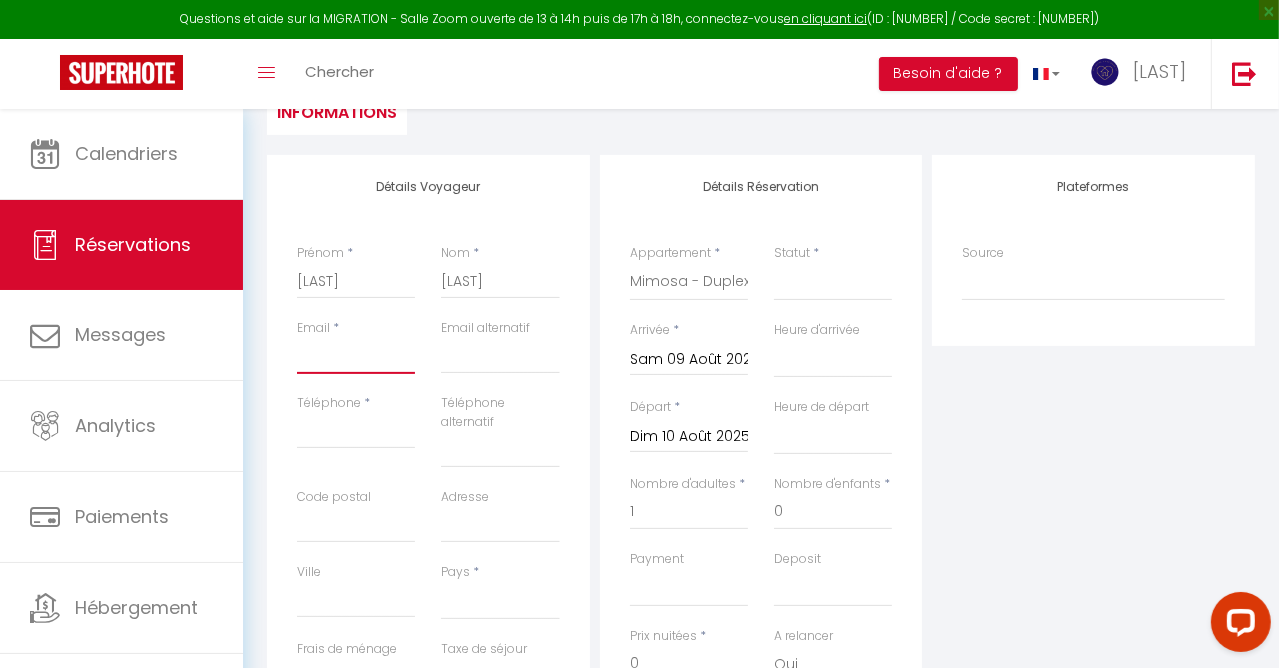 type on "[EMAIL]" 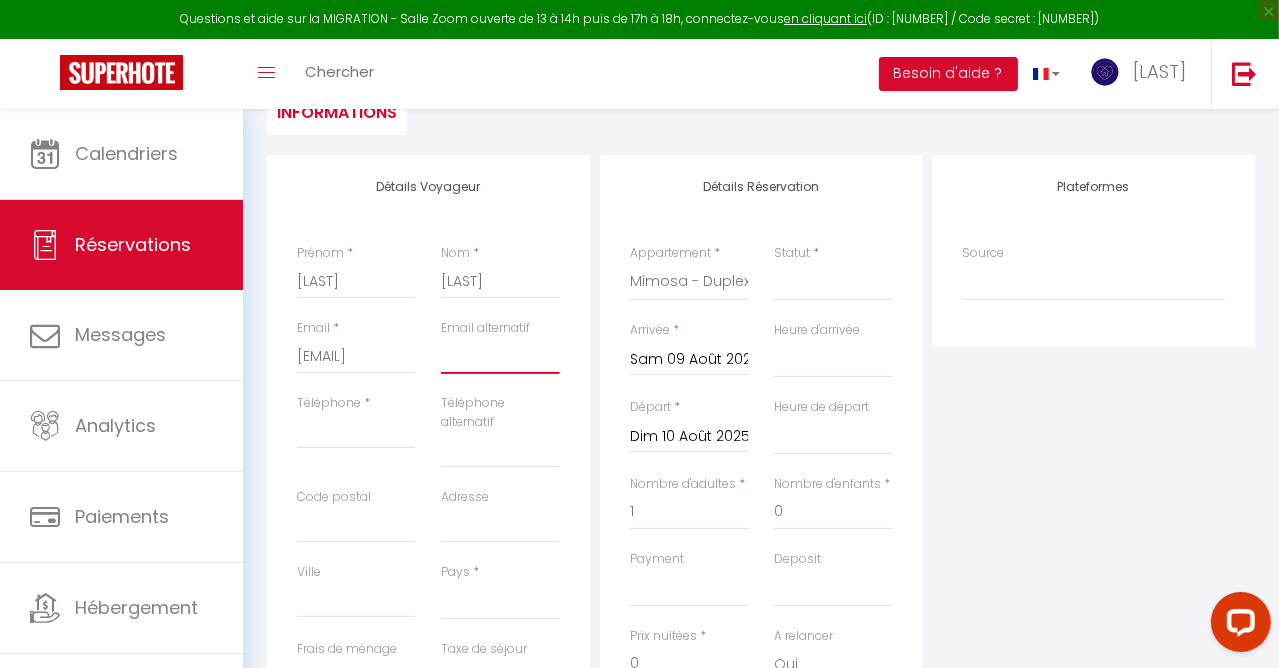 type on "[EMAIL]" 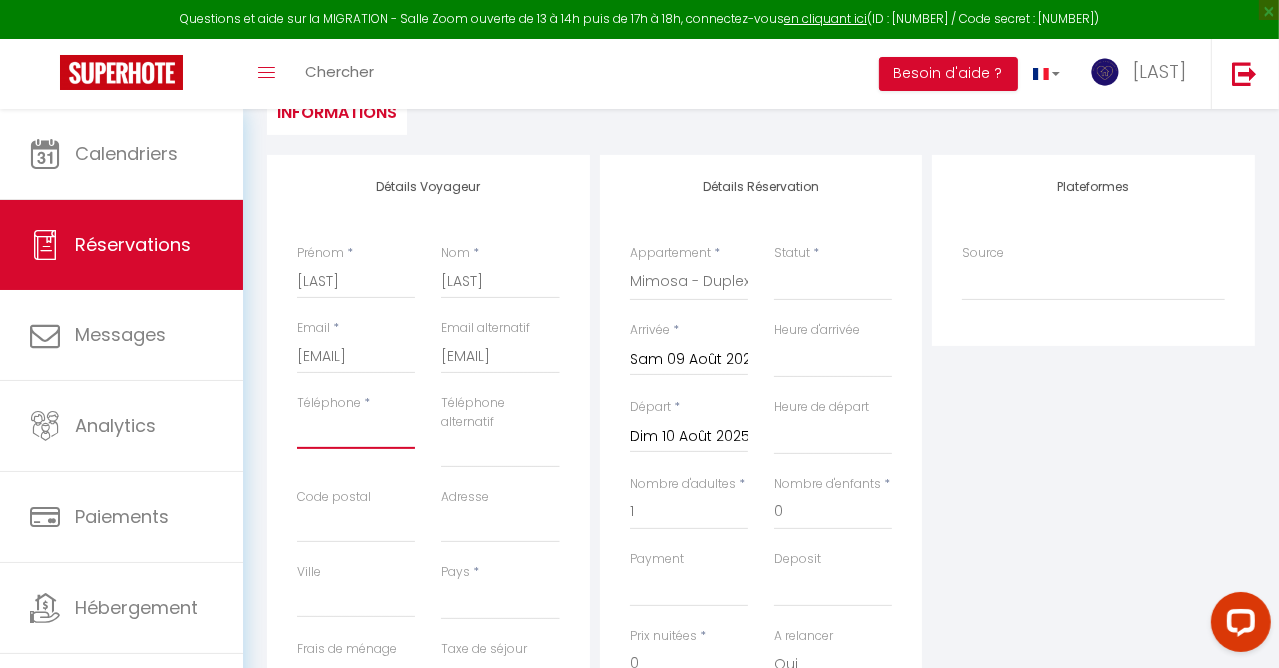 type on "[PHONE]" 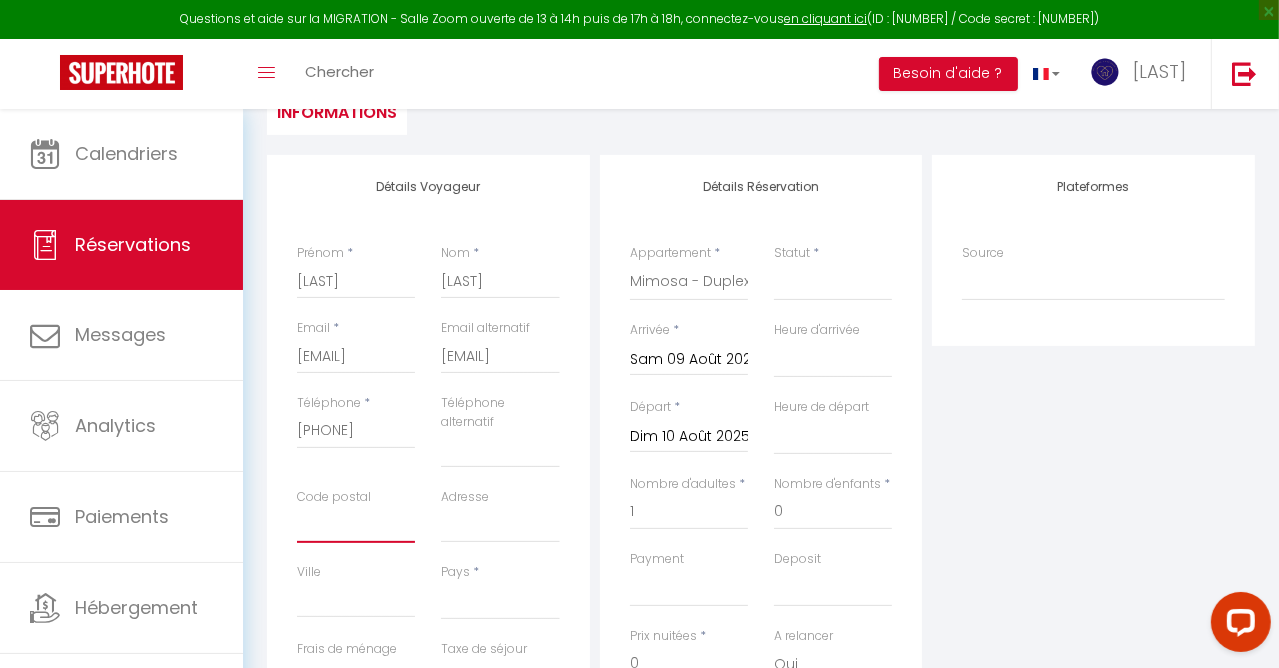 type on "[POSTAL_CODE]" 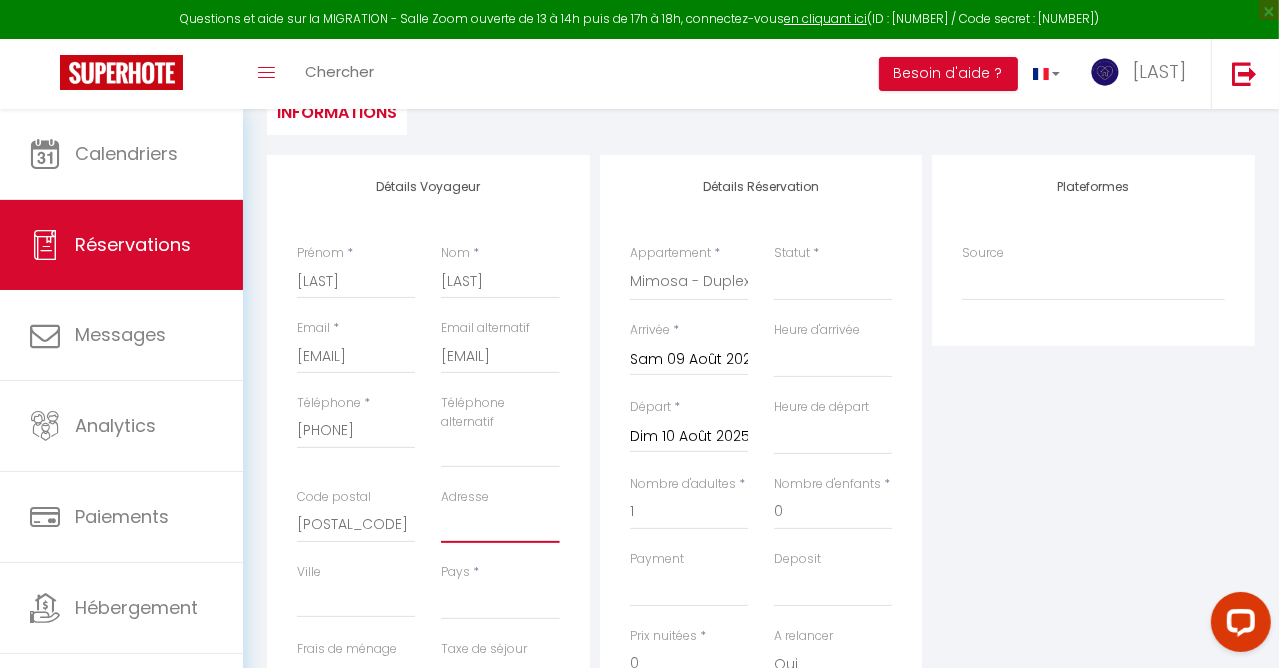 type on "[NUMBER] [STREET]" 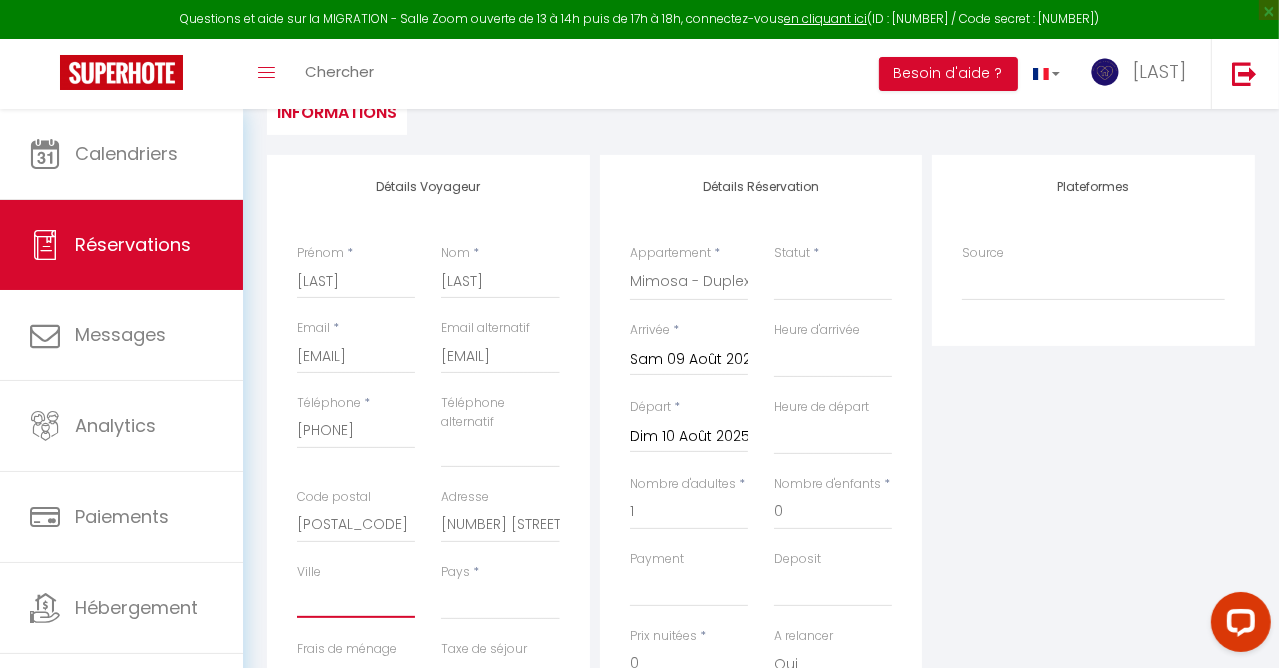 type on "la [CITY]" 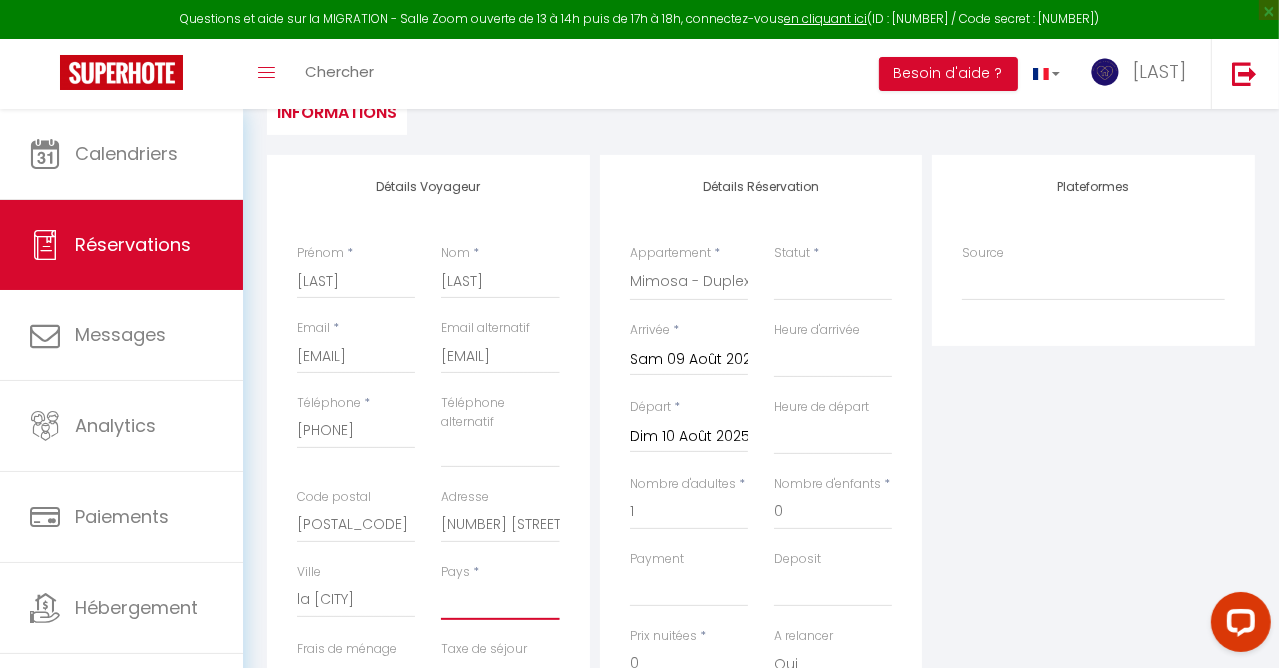 select on "FR" 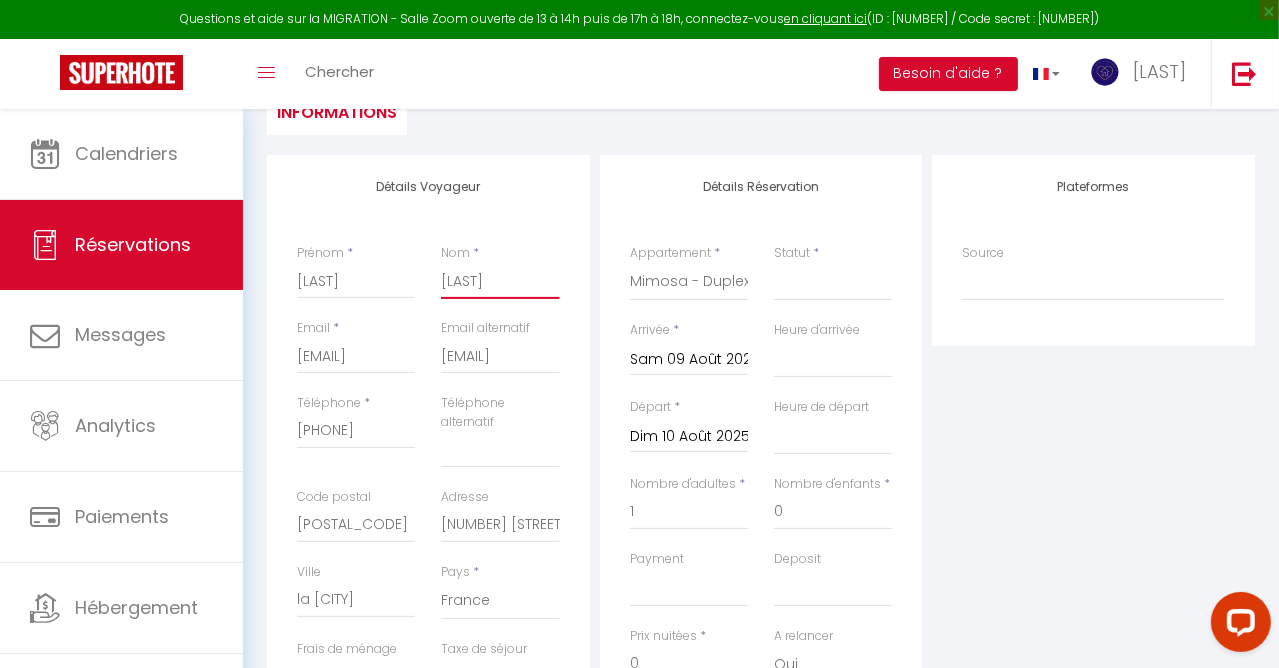 select 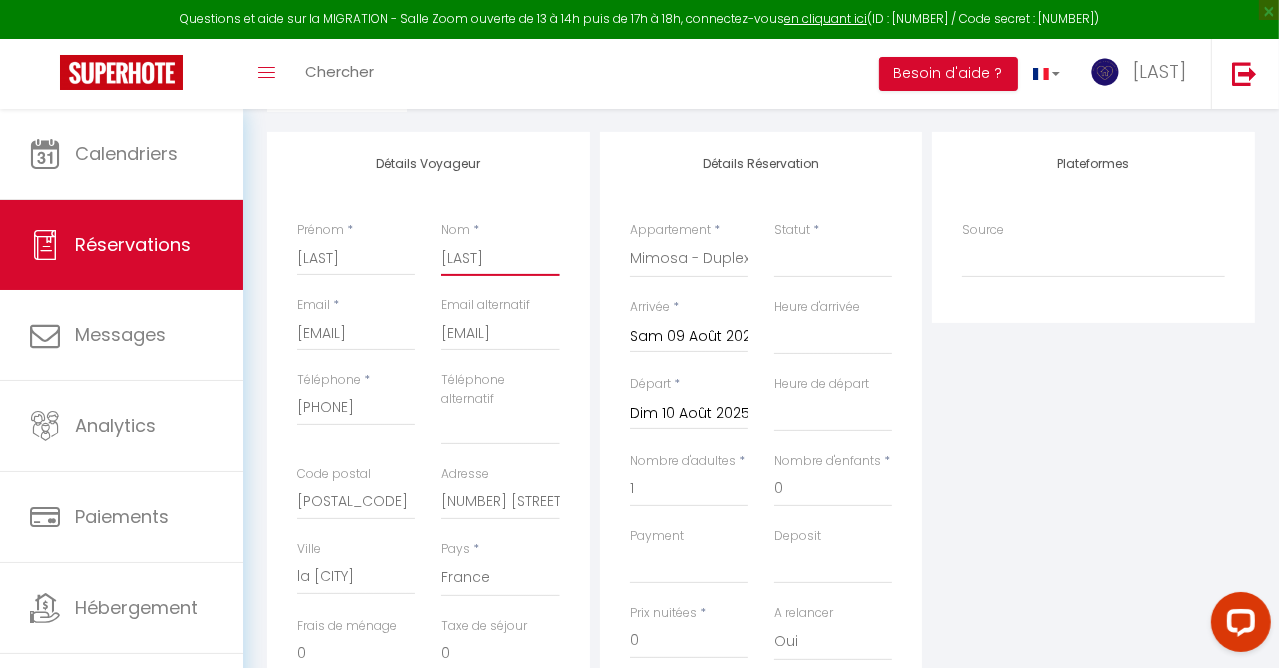 scroll, scrollTop: 200, scrollLeft: 0, axis: vertical 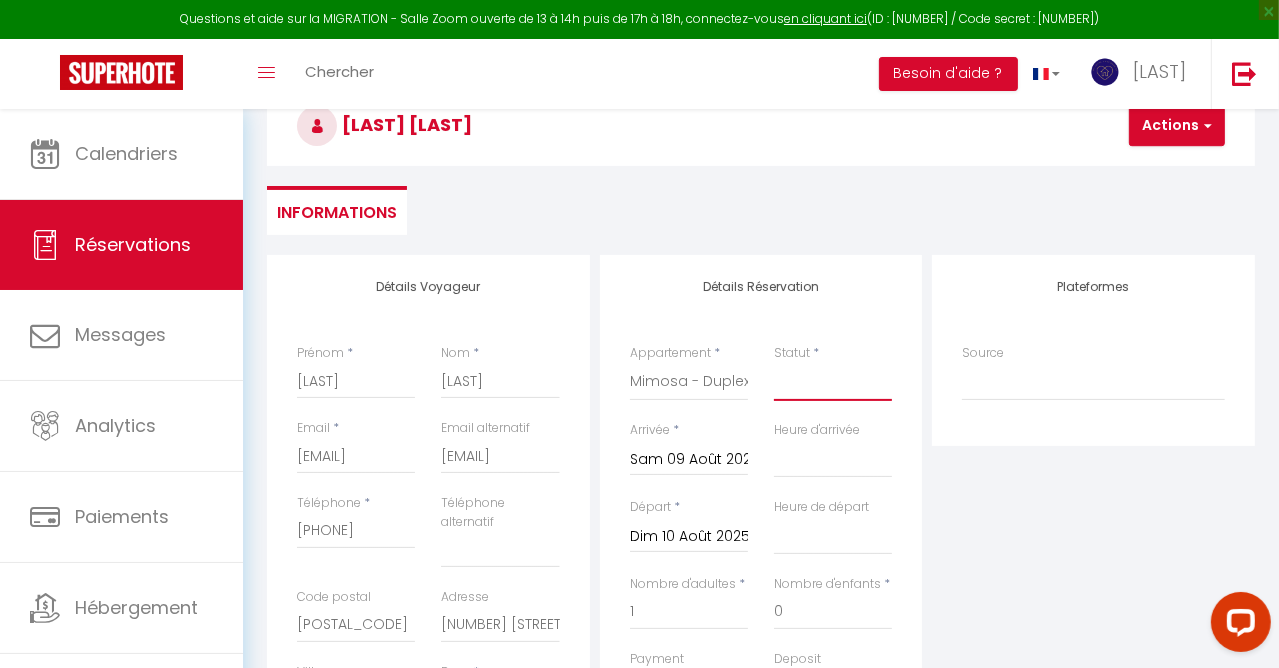 click on "Confirmé Non Confirmé Annulé Annulé par le voyageur No Show Request" at bounding box center (833, 382) 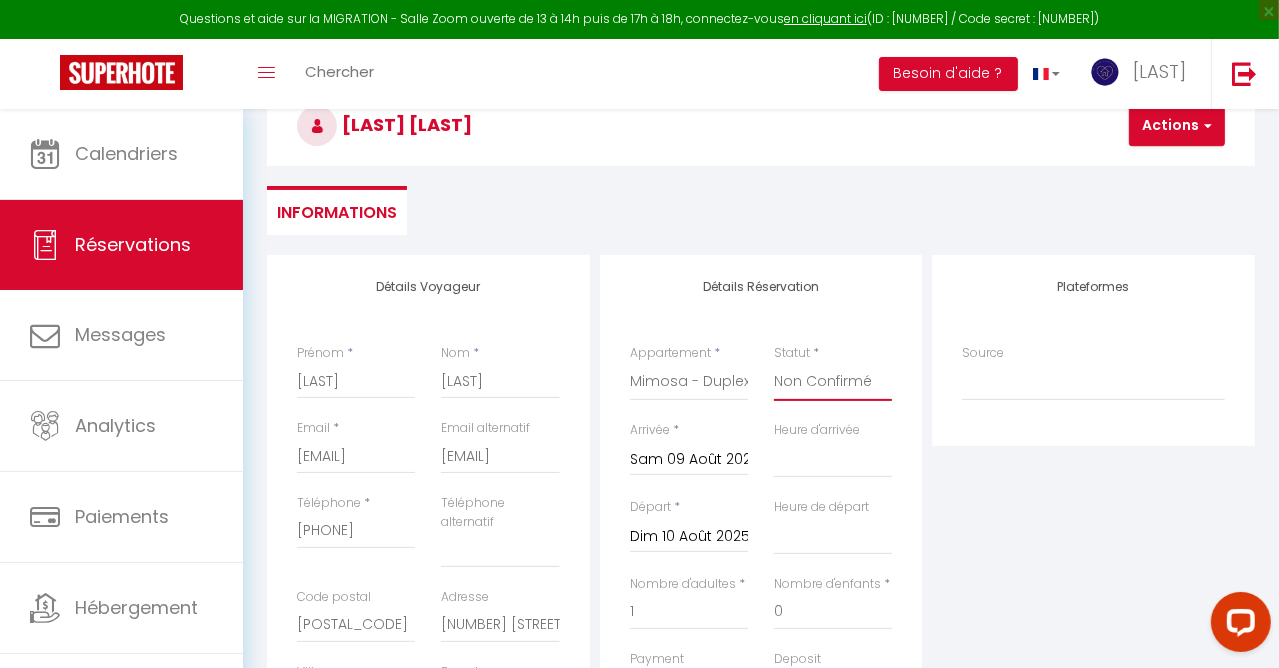 click on "Confirmé Non Confirmé Annulé Annulé par le voyageur No Show Request" at bounding box center (833, 382) 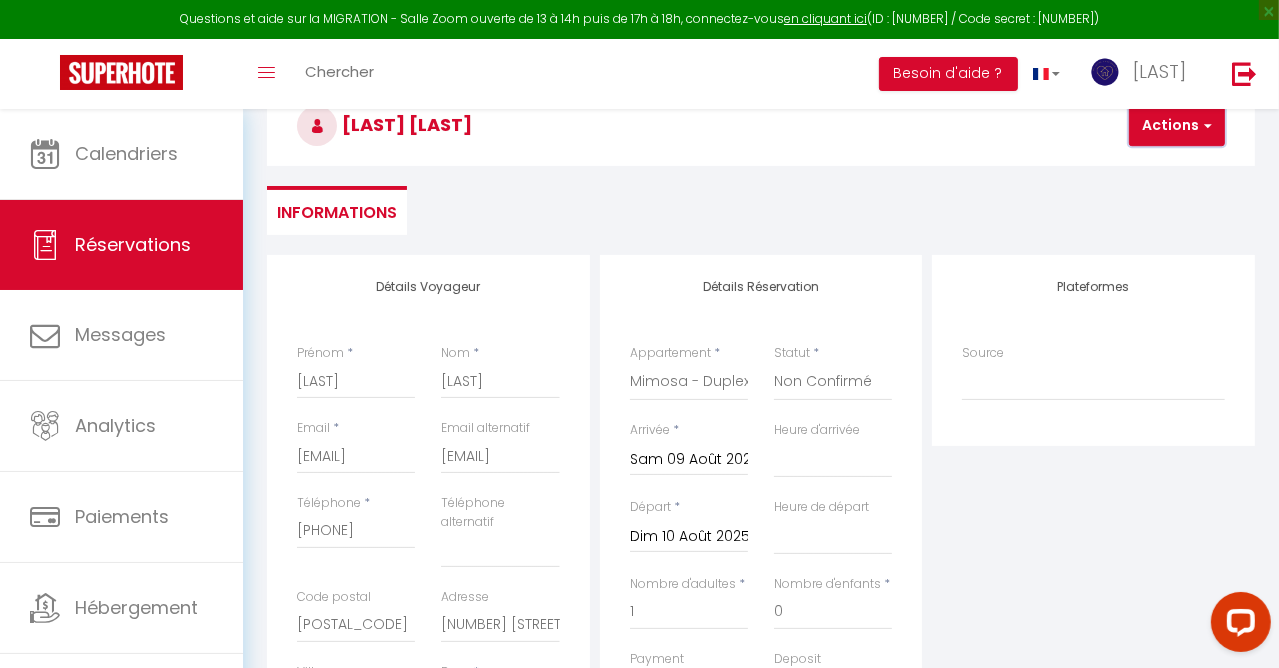 click on "Actions" at bounding box center (1177, 126) 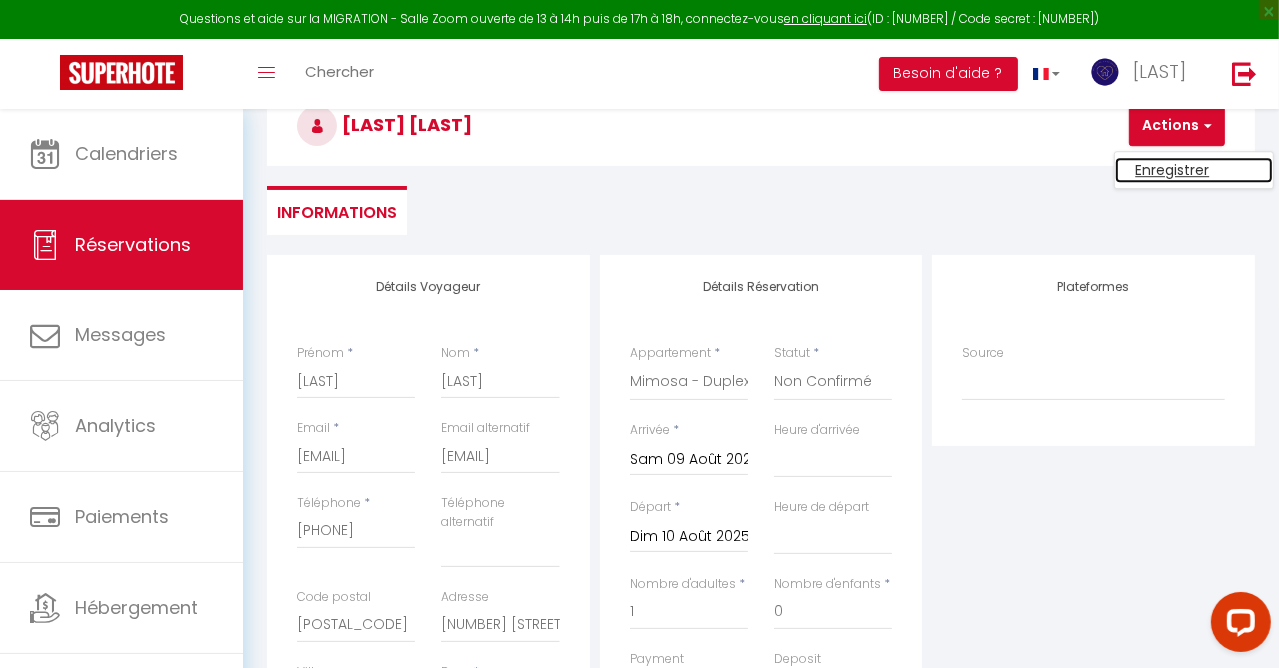 click on "Enregistrer" at bounding box center (1194, 170) 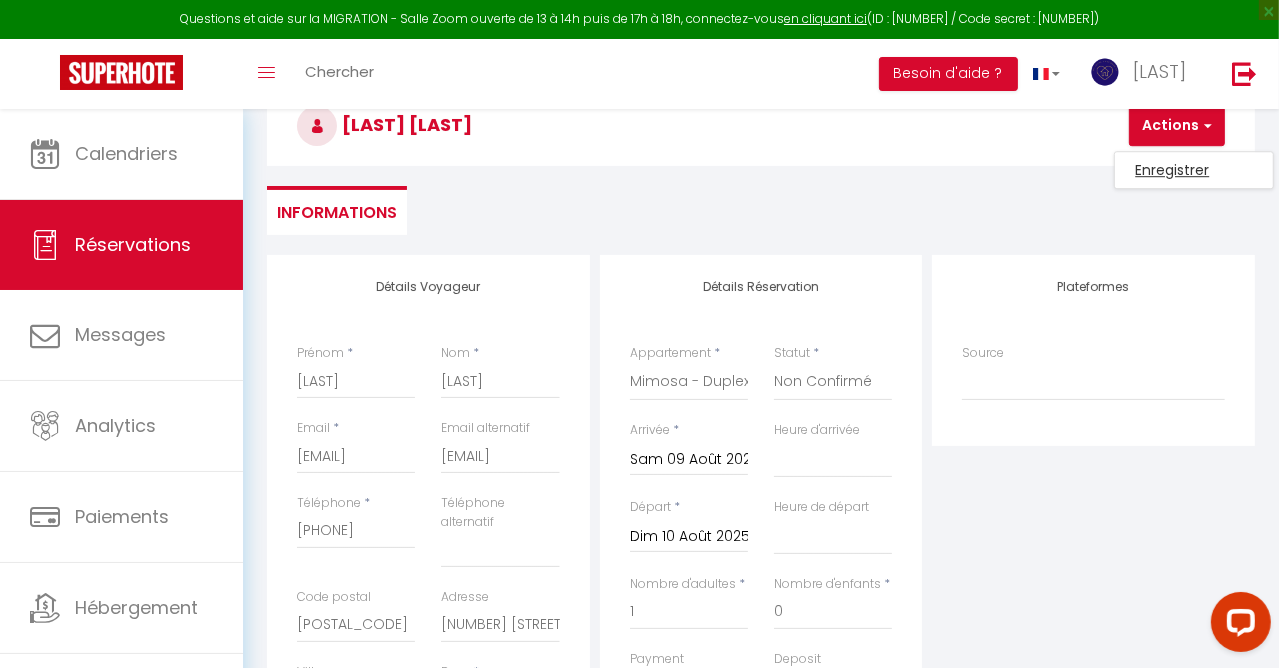 scroll, scrollTop: 108, scrollLeft: 0, axis: vertical 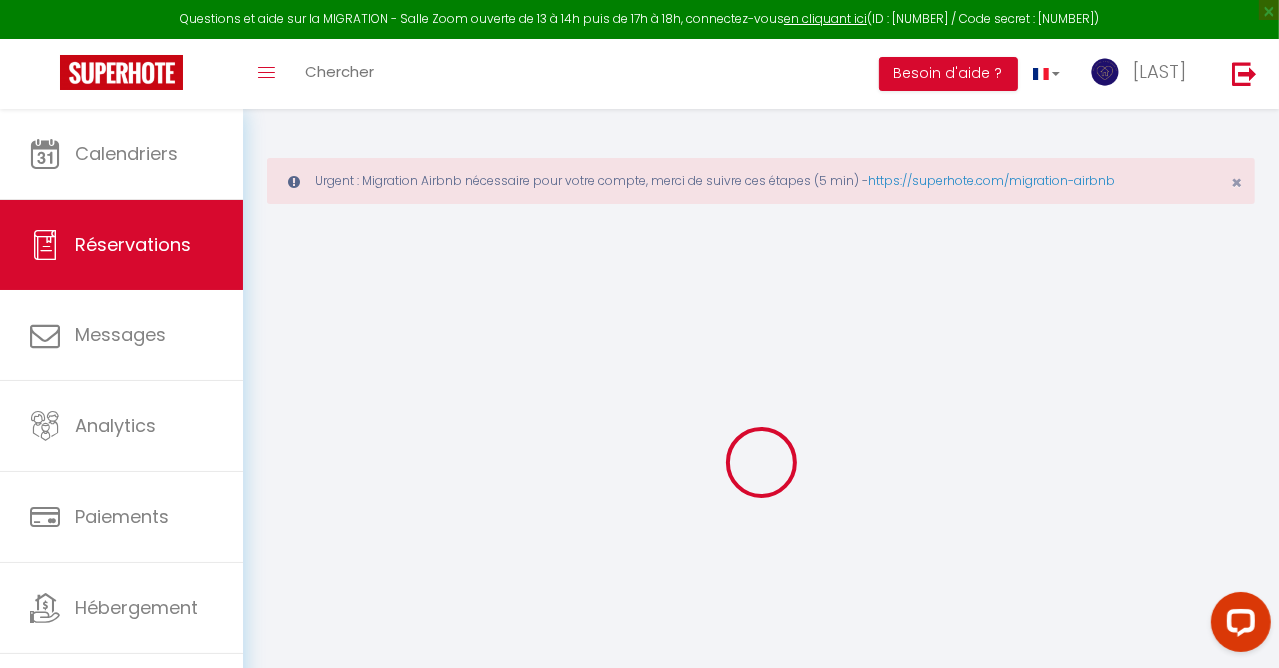 select on "not_cancelled" 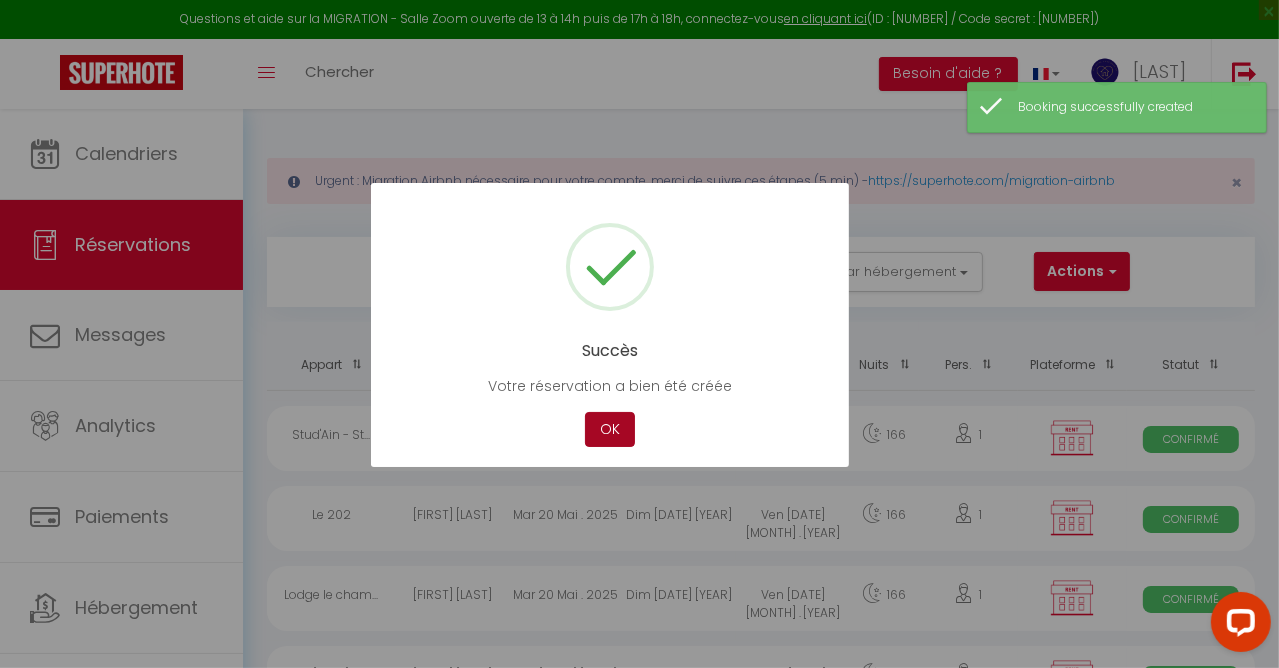 click on "OK" at bounding box center [610, 429] 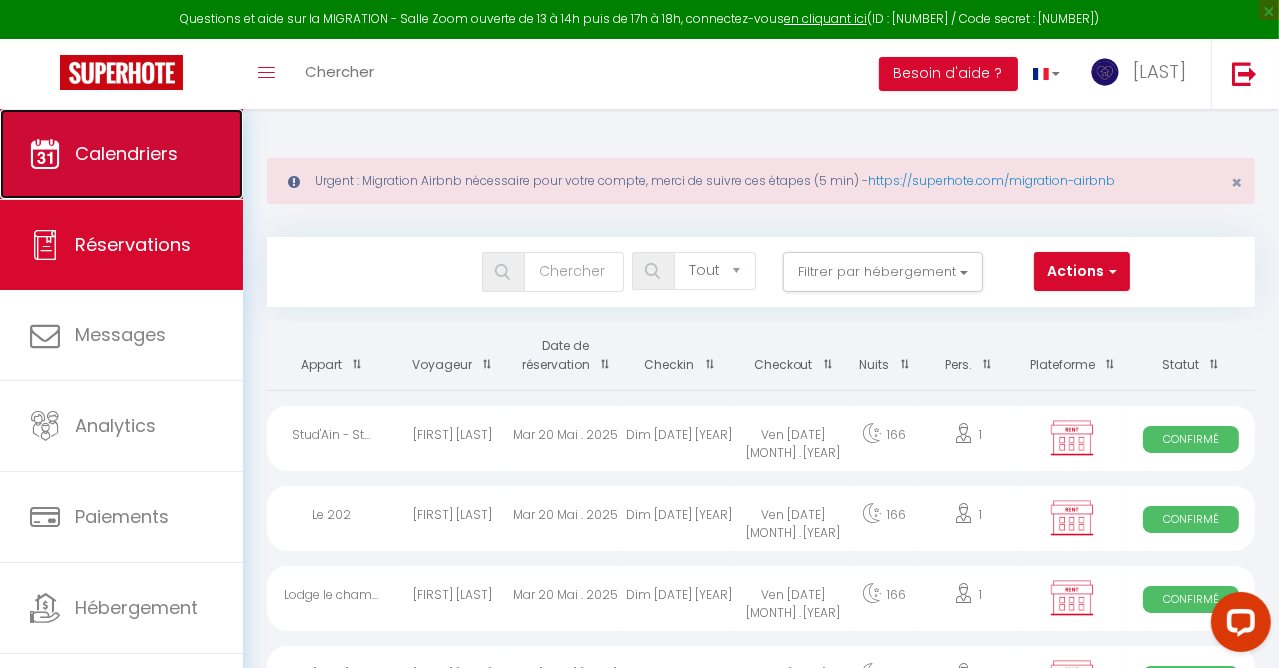 click on "Calendriers" at bounding box center (126, 153) 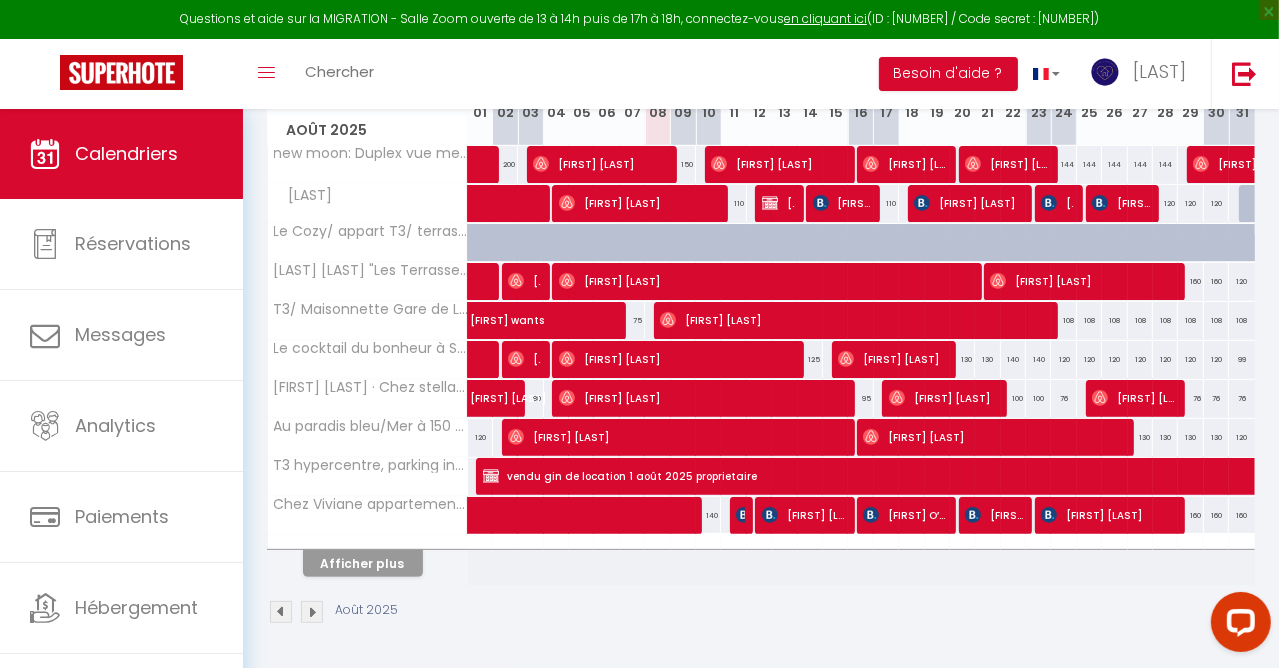 scroll, scrollTop: 400, scrollLeft: 0, axis: vertical 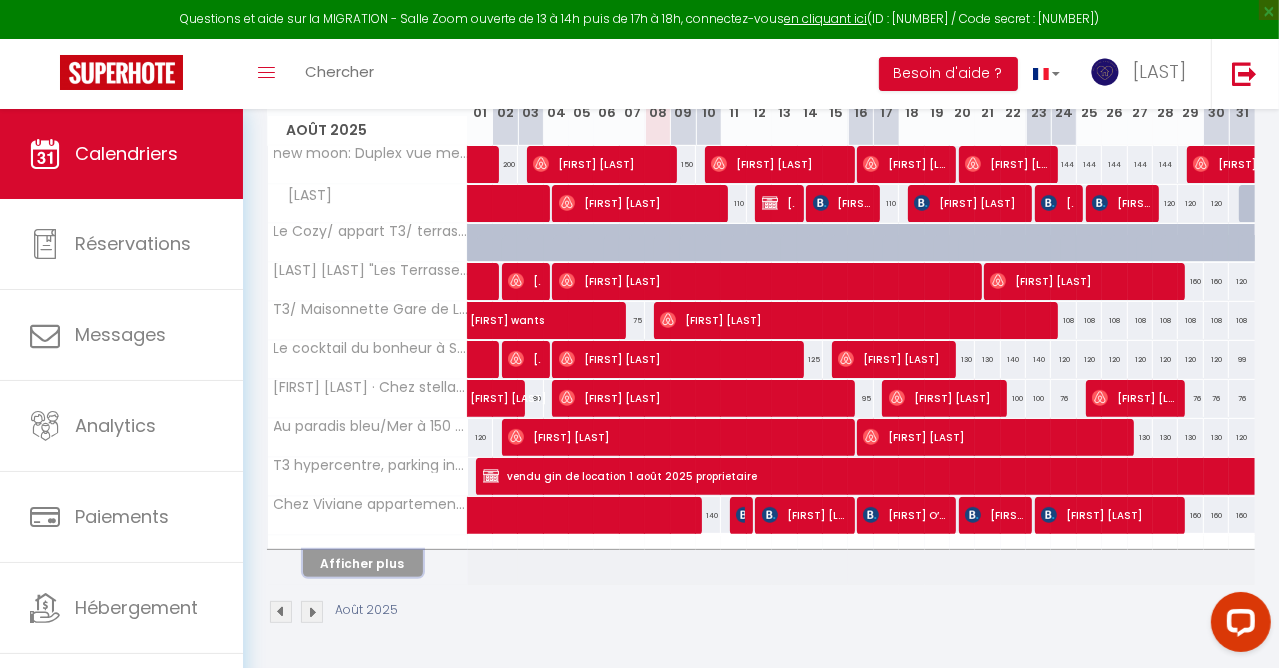 click on "Afficher plus" at bounding box center (363, 563) 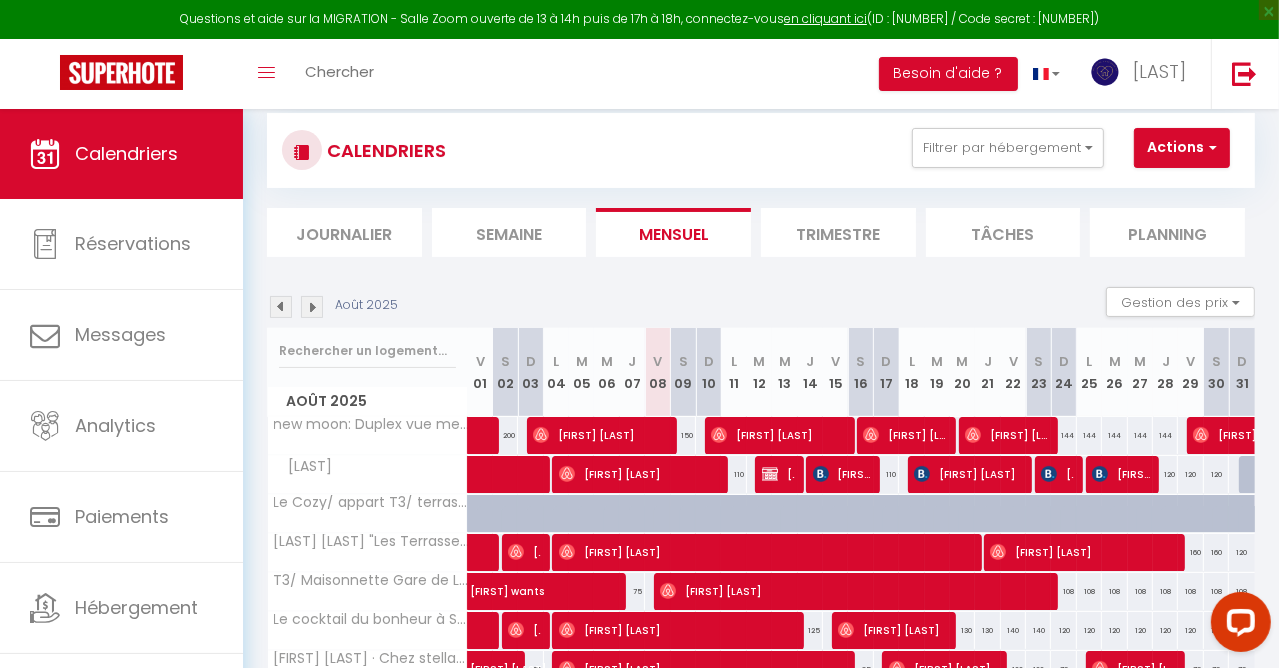 scroll, scrollTop: 93, scrollLeft: 0, axis: vertical 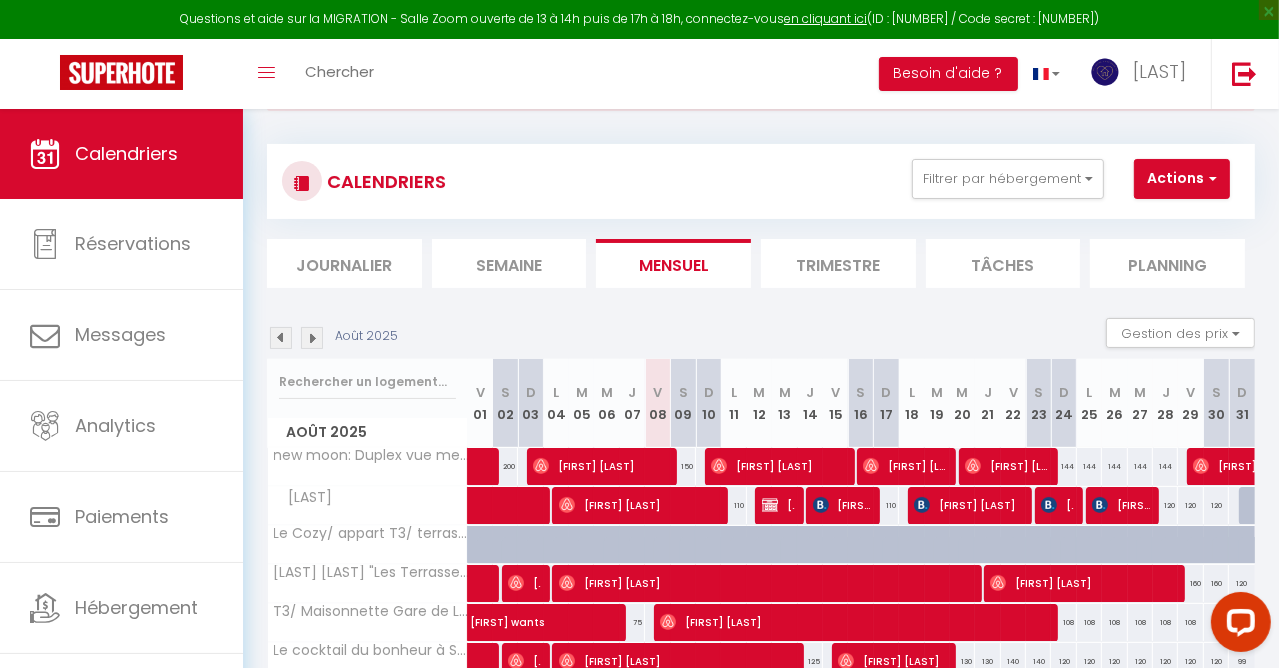 click at bounding box center [312, 338] 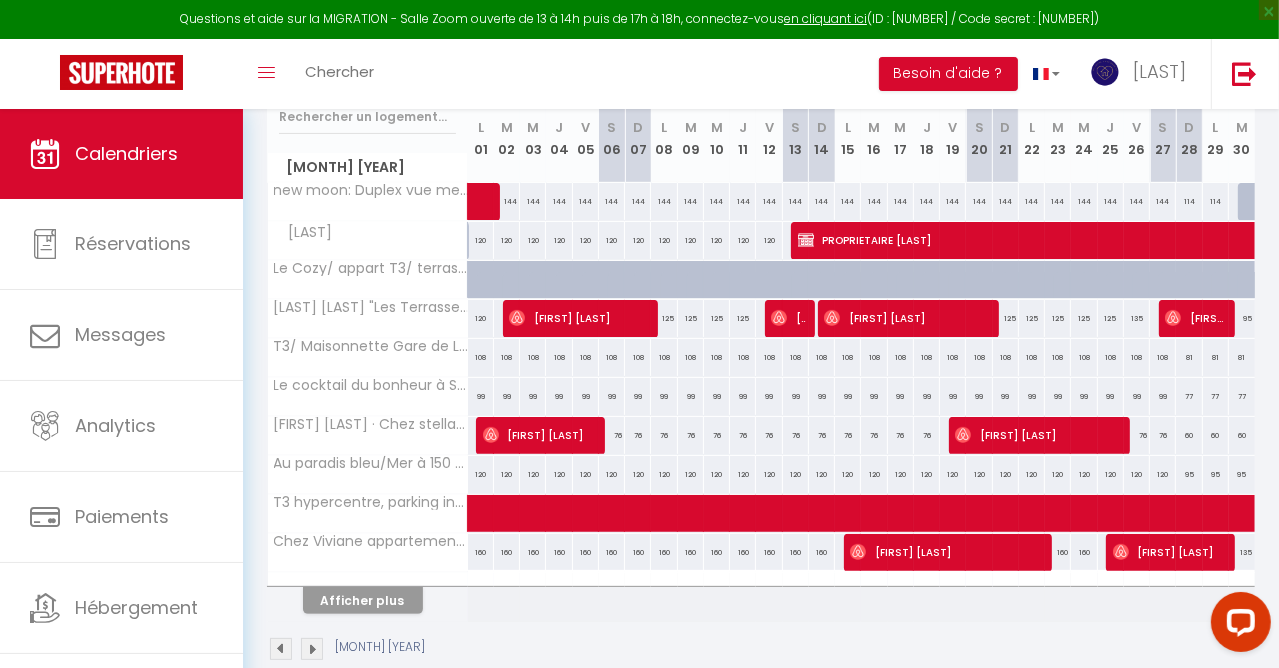 scroll, scrollTop: 405, scrollLeft: 0, axis: vertical 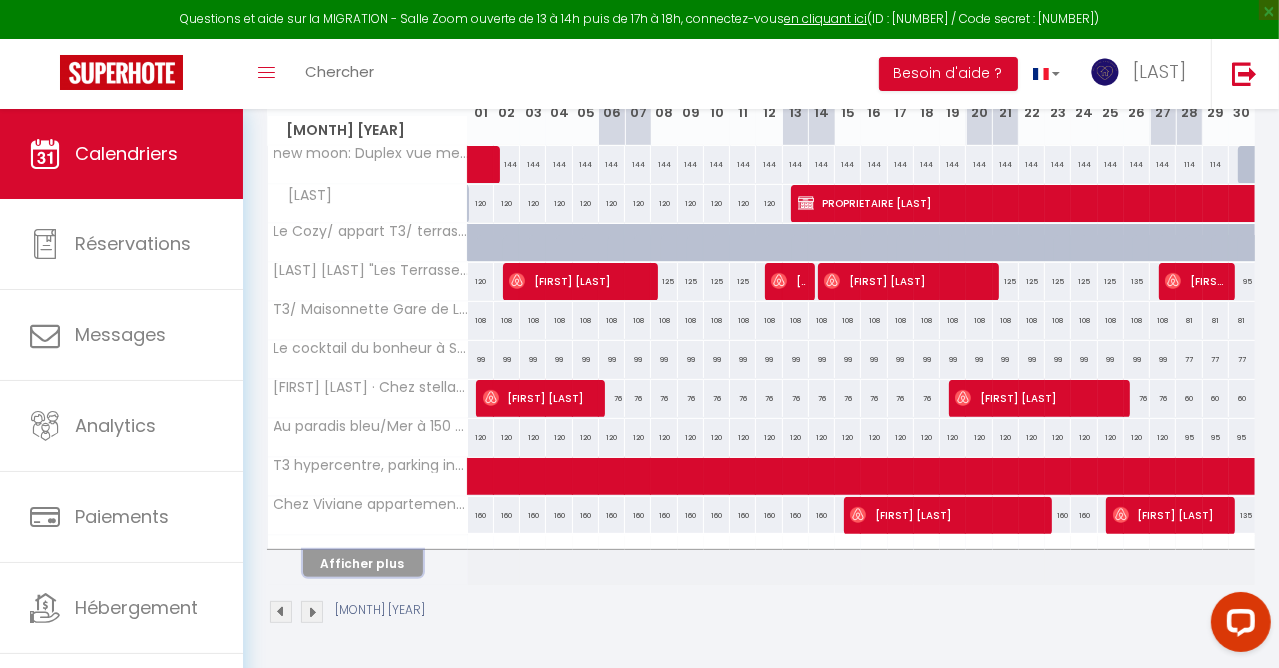 click on "Afficher plus" at bounding box center [363, 563] 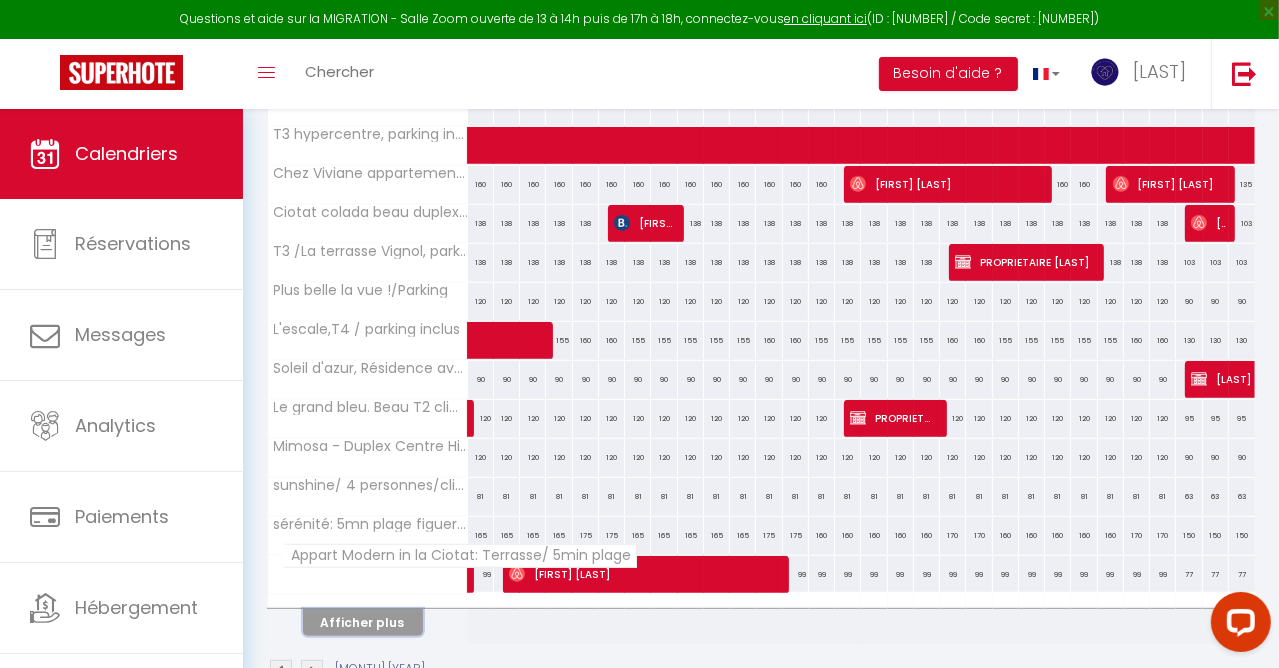 scroll, scrollTop: 593, scrollLeft: 0, axis: vertical 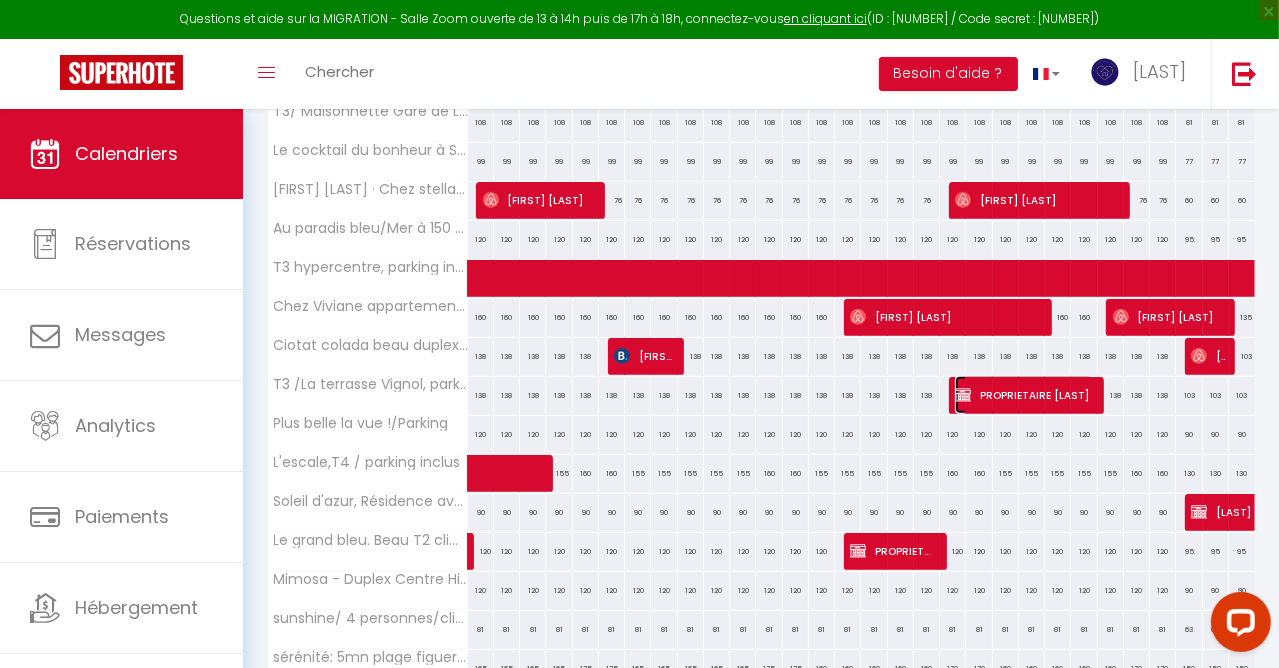 click on "PROPRIETAIRE [LAST]" at bounding box center [1024, 395] 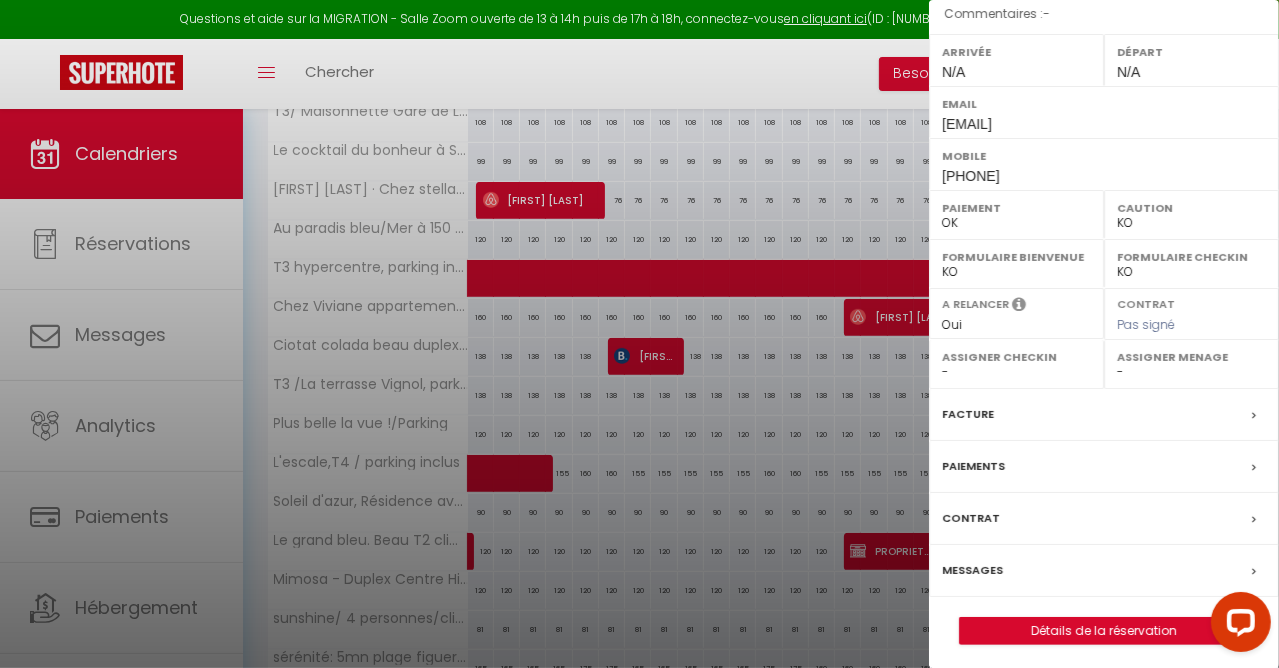 scroll, scrollTop: 312, scrollLeft: 0, axis: vertical 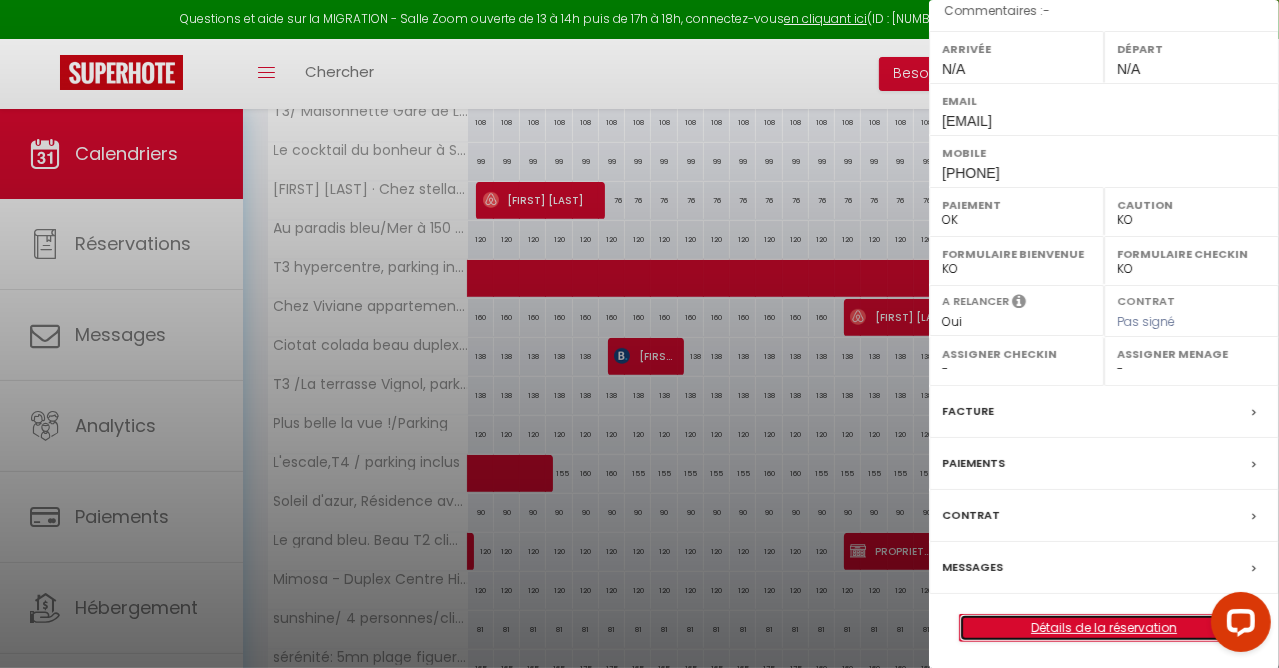 click on "Détails de la réservation" at bounding box center [1104, 628] 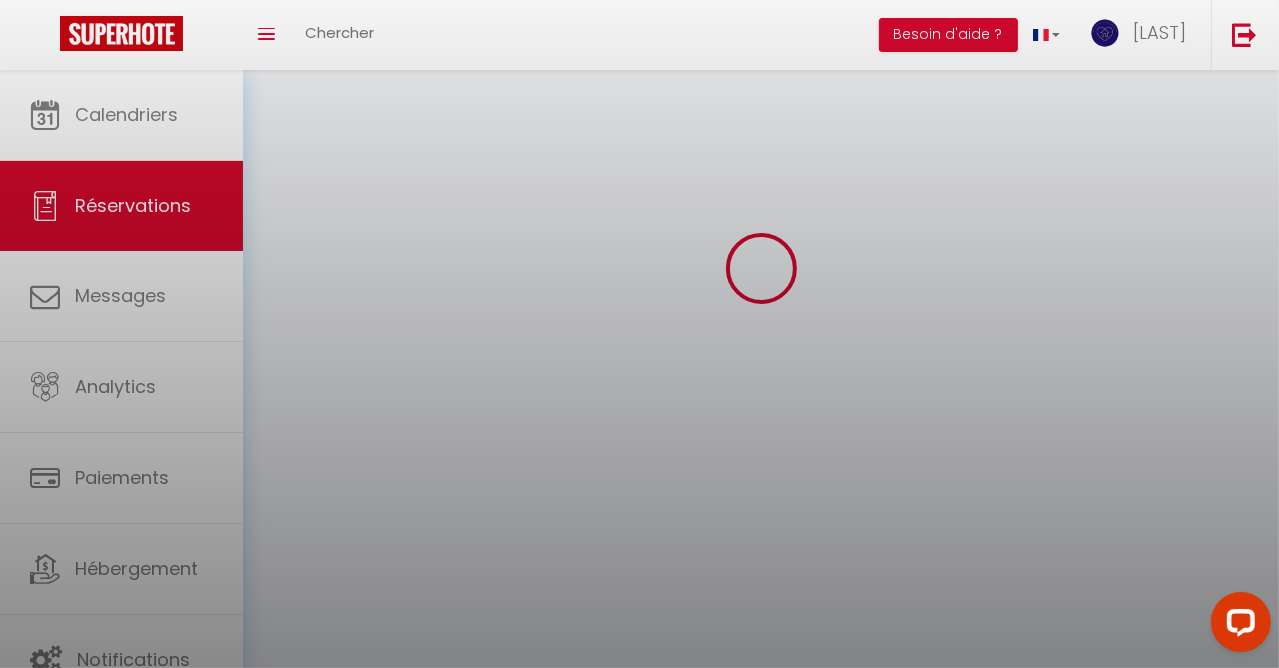 scroll, scrollTop: 0, scrollLeft: 0, axis: both 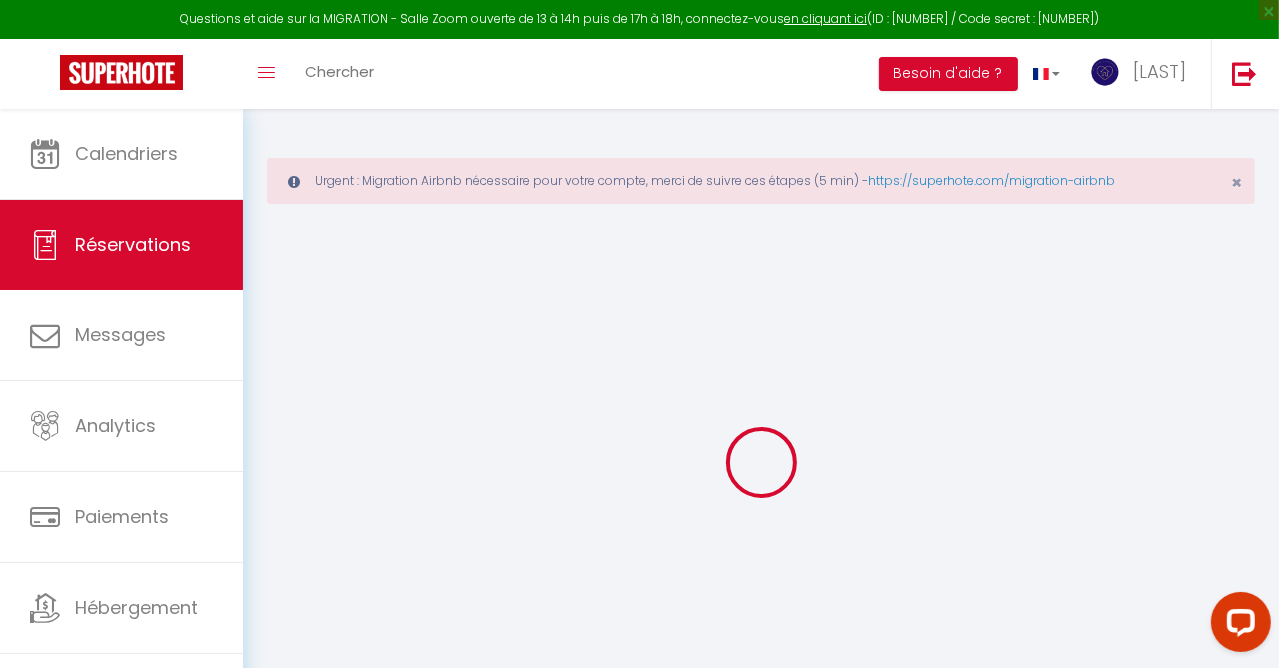 select 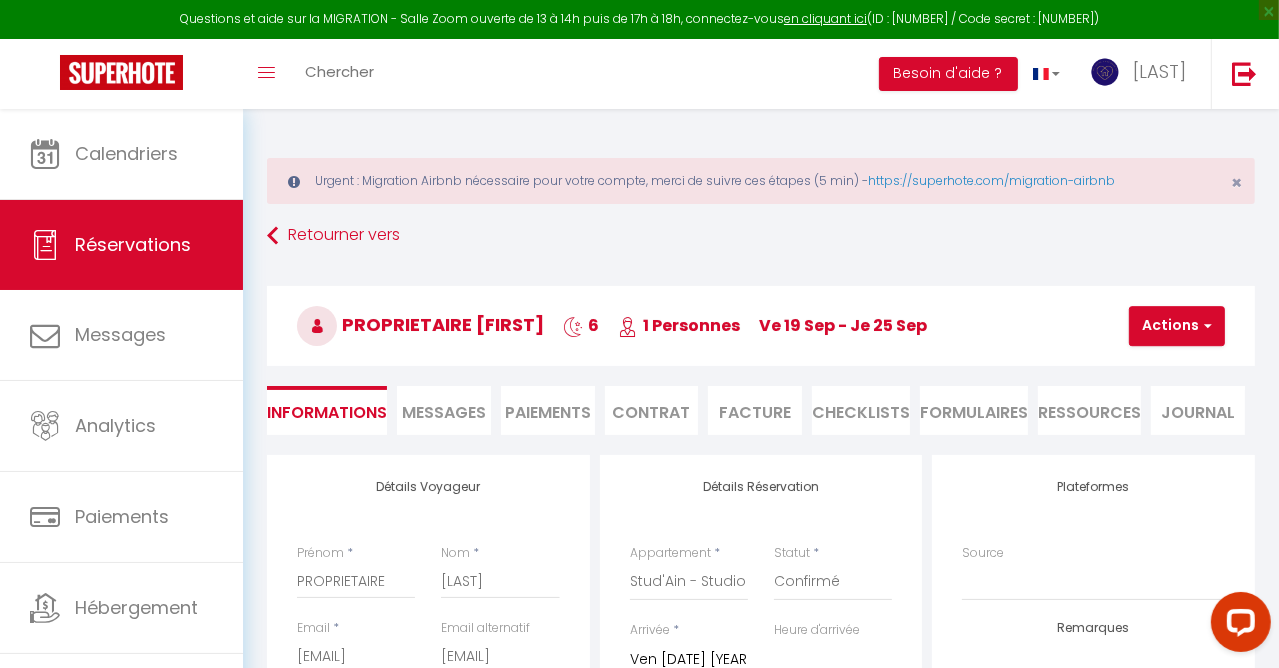 checkbox on "false" 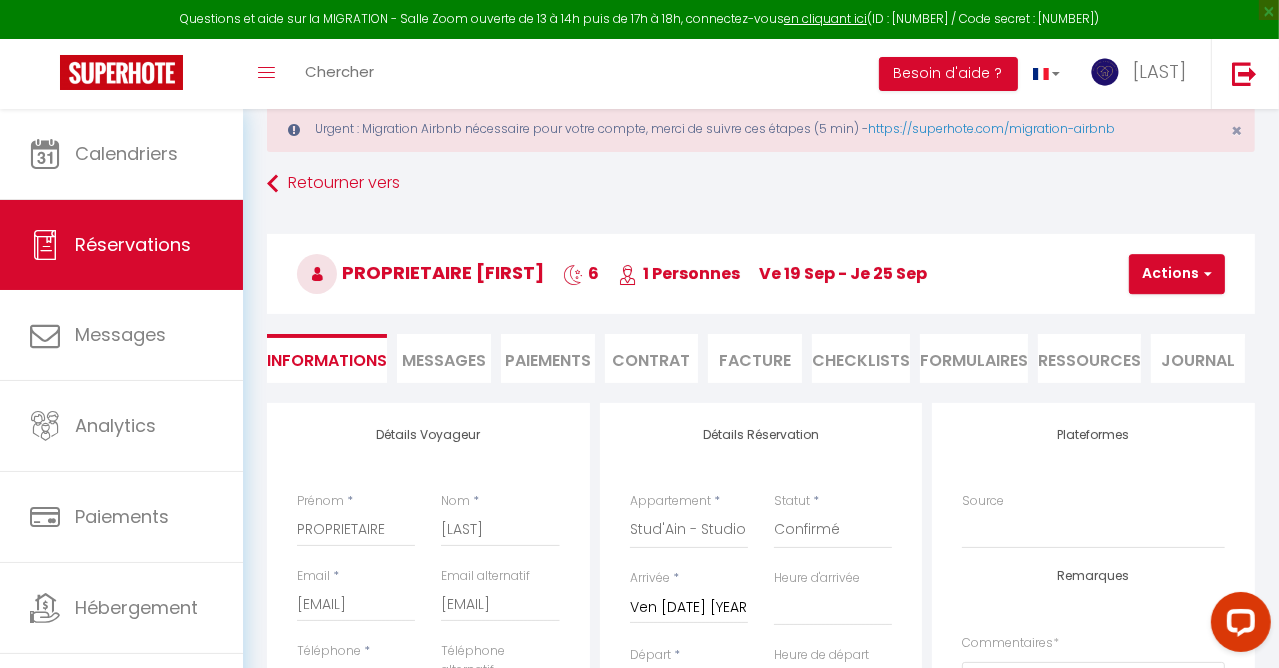 scroll, scrollTop: 200, scrollLeft: 0, axis: vertical 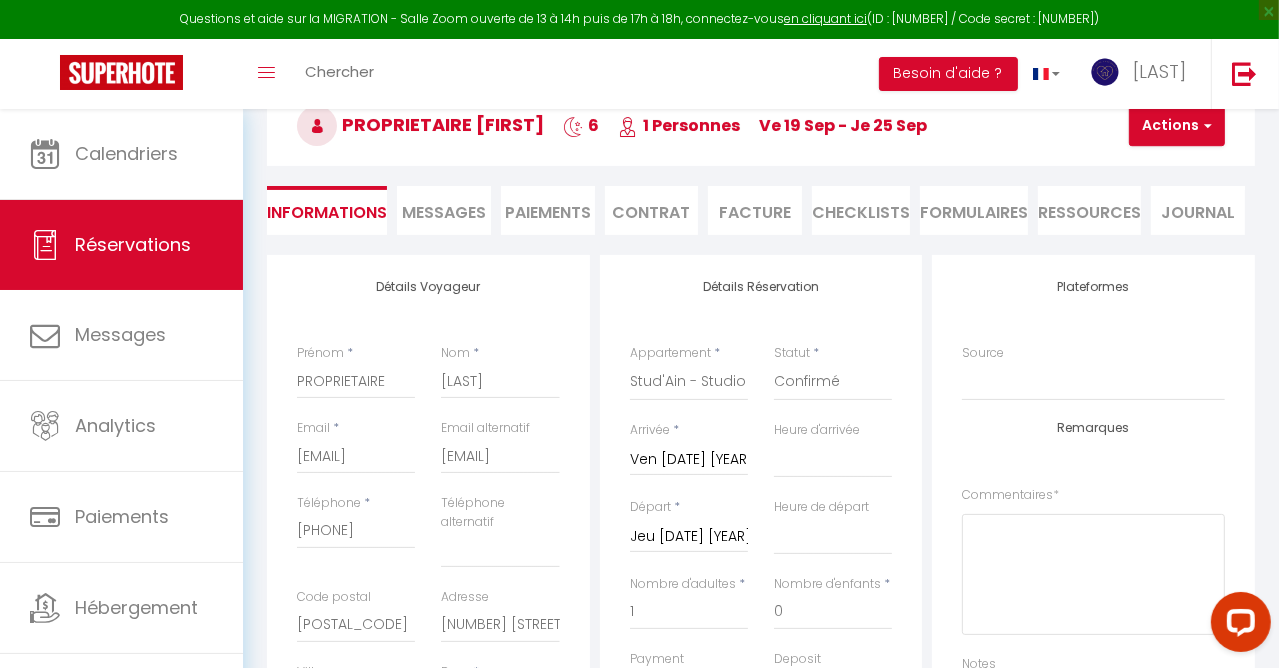 click on "Ven [DATE] [YEAR]" at bounding box center [689, 460] 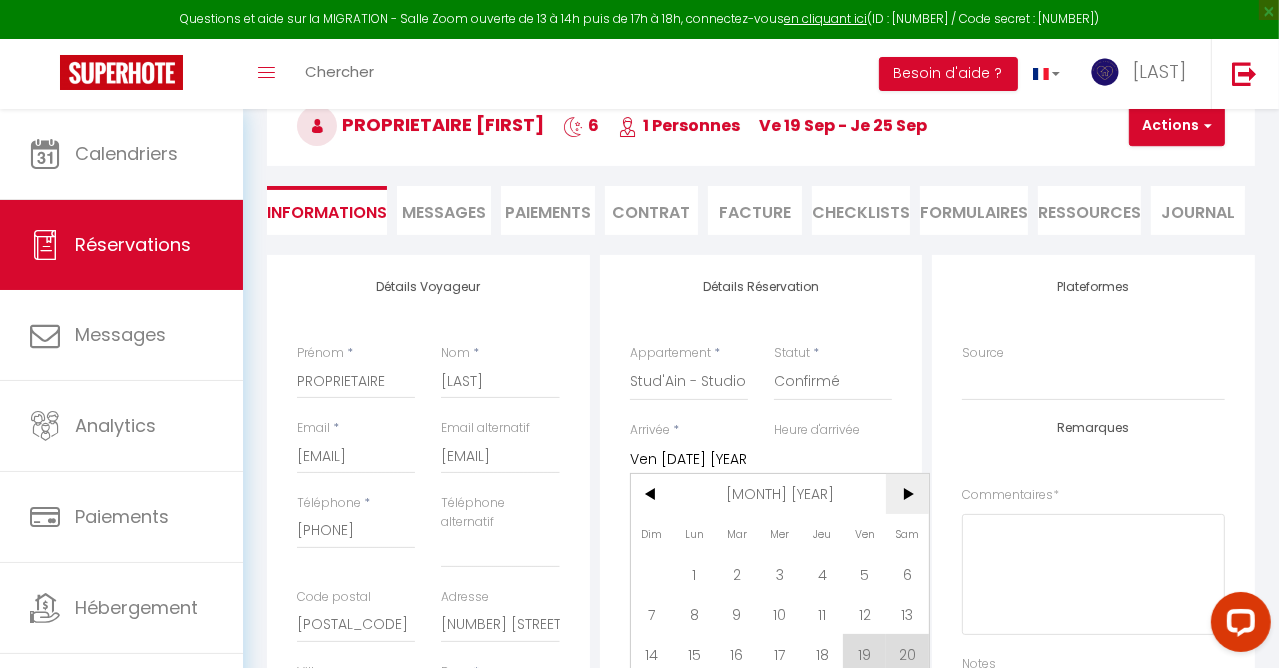 click on ">" at bounding box center [907, 494] 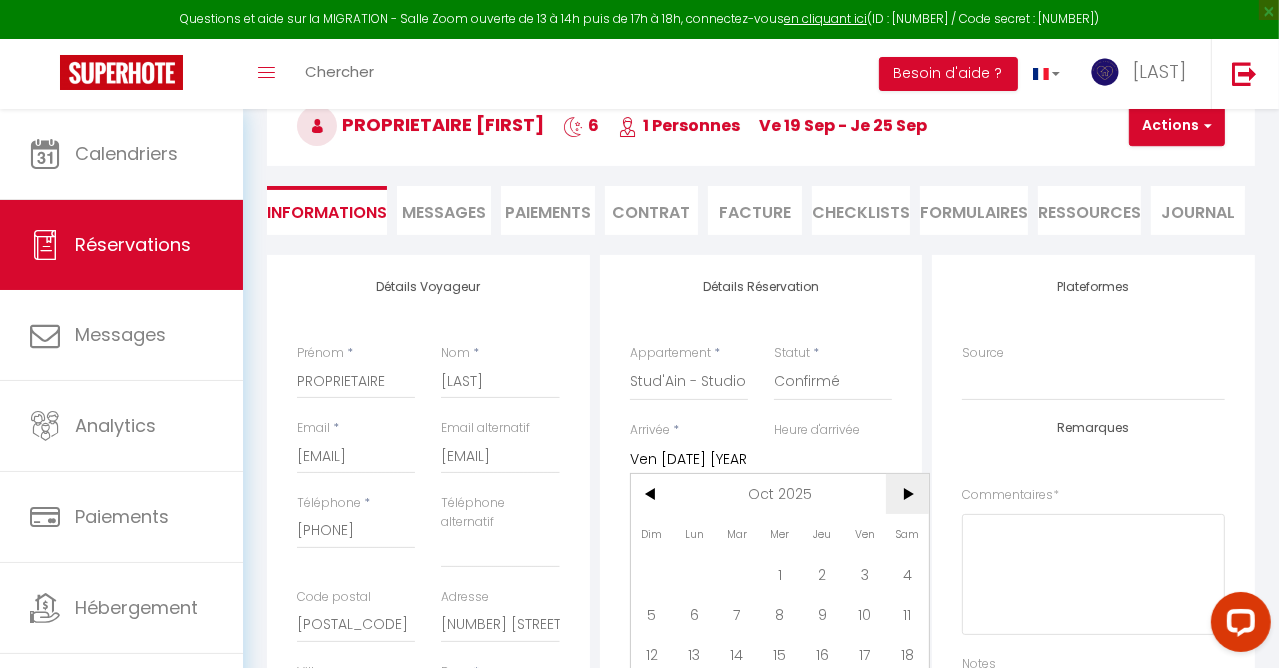 click on ">" at bounding box center [907, 494] 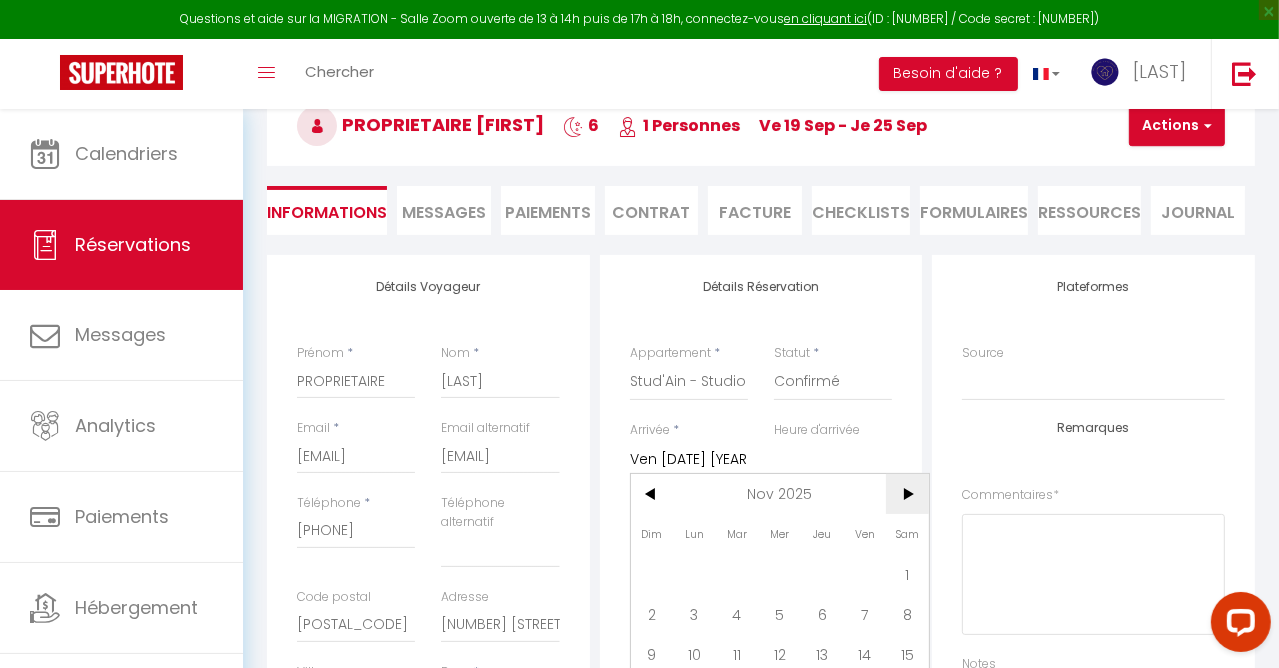 click on ">" at bounding box center [907, 494] 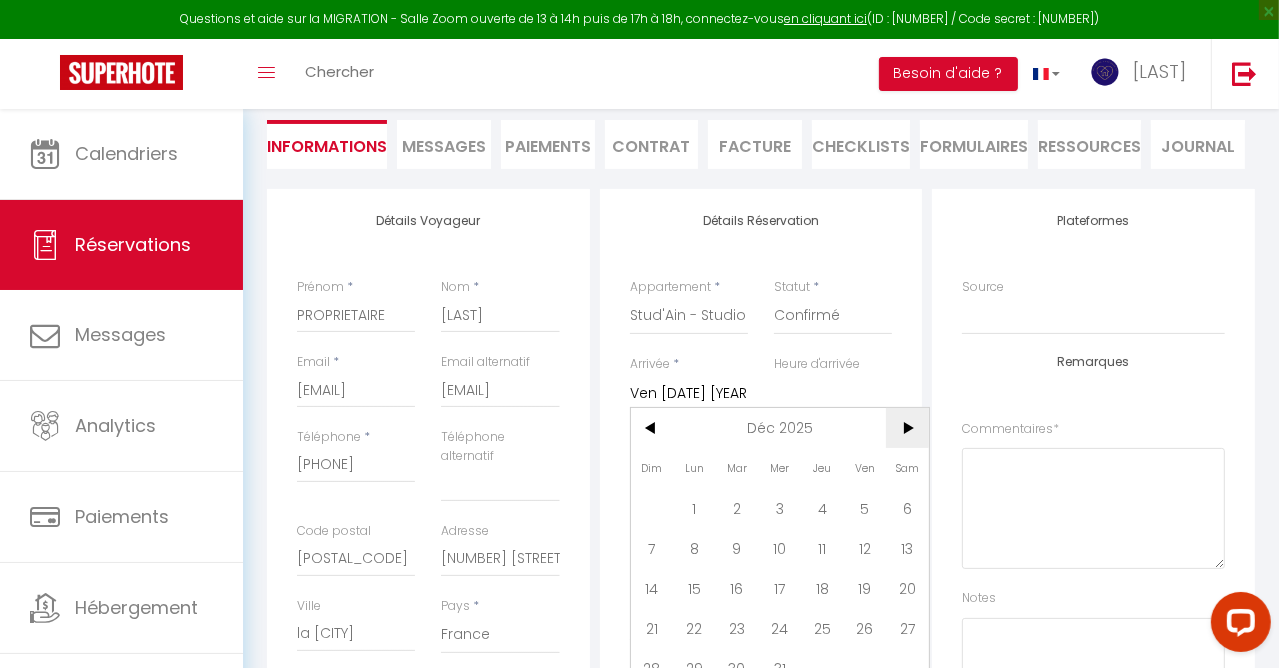 scroll, scrollTop: 400, scrollLeft: 0, axis: vertical 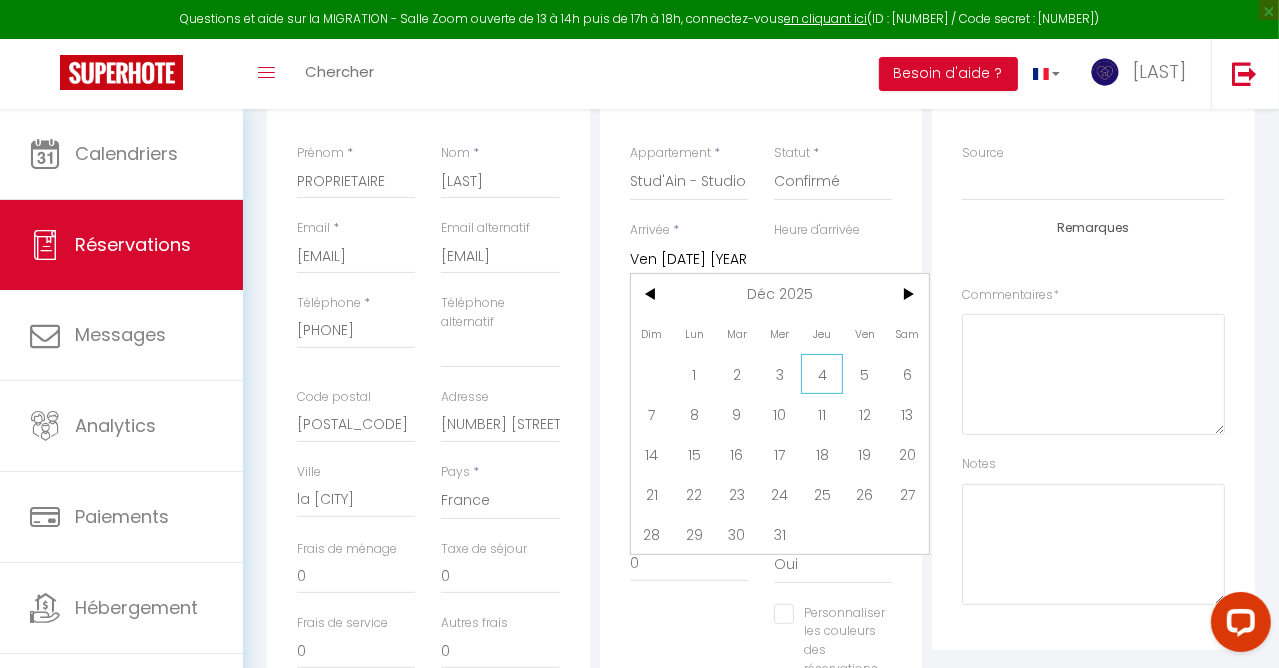 click on "4" at bounding box center (822, 374) 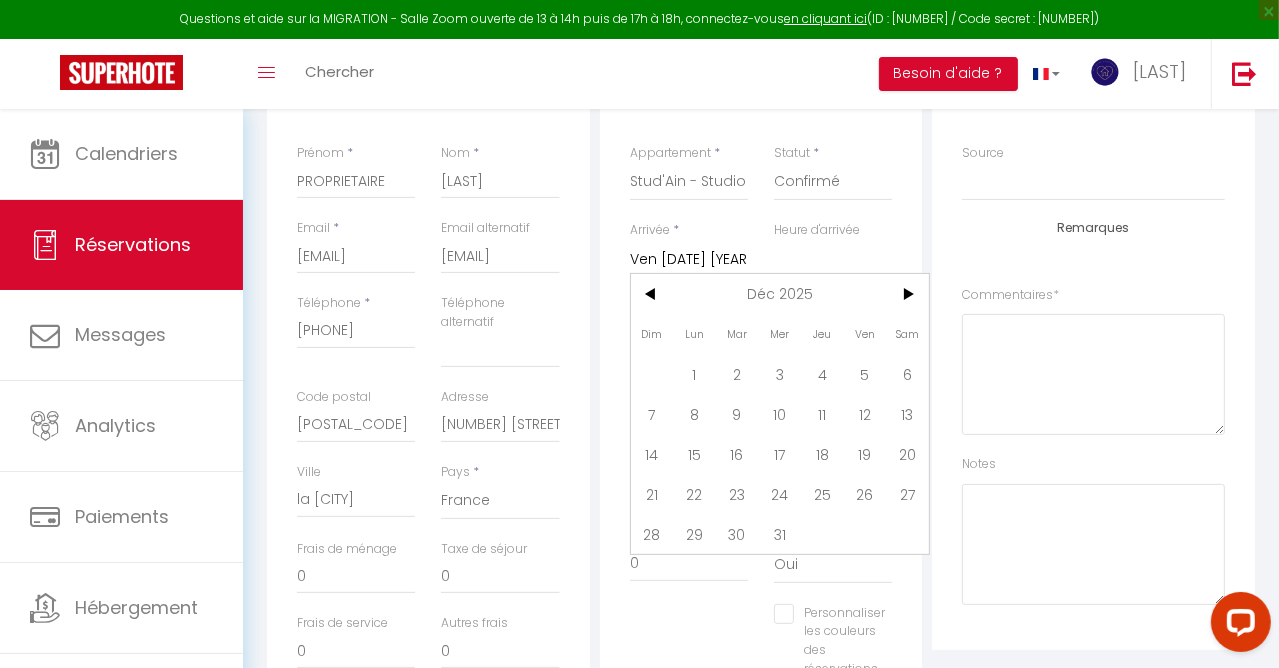 type on "Jeu 04 Décembre 2025" 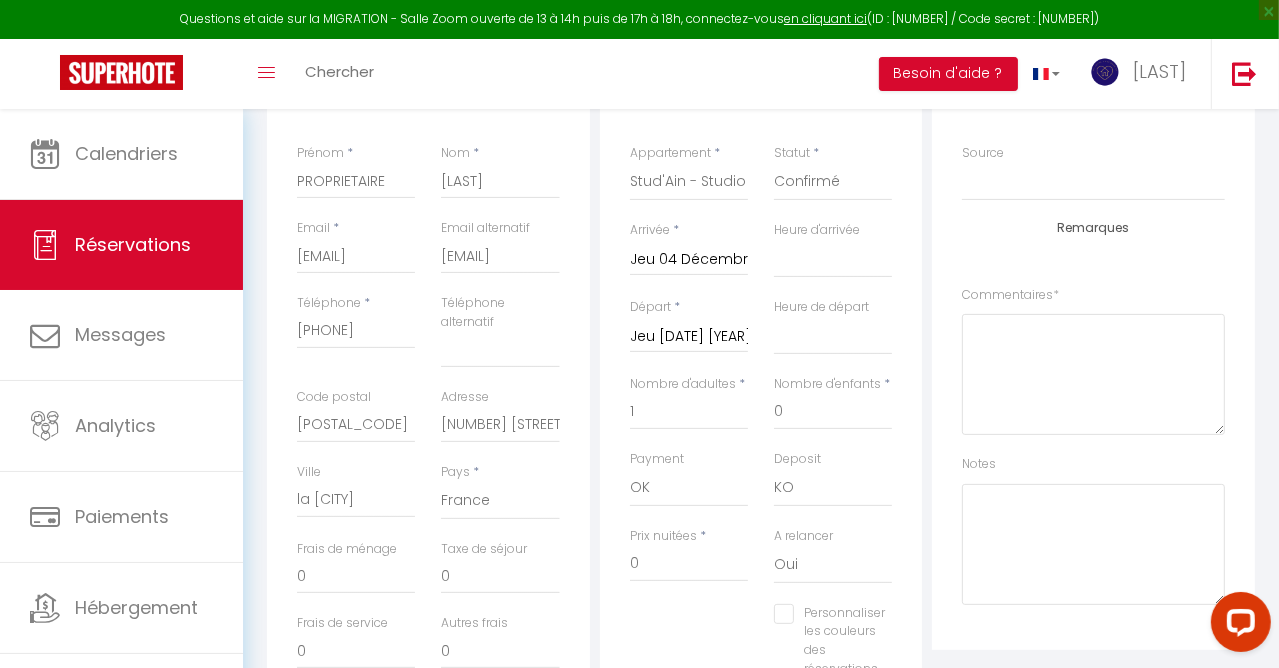 select 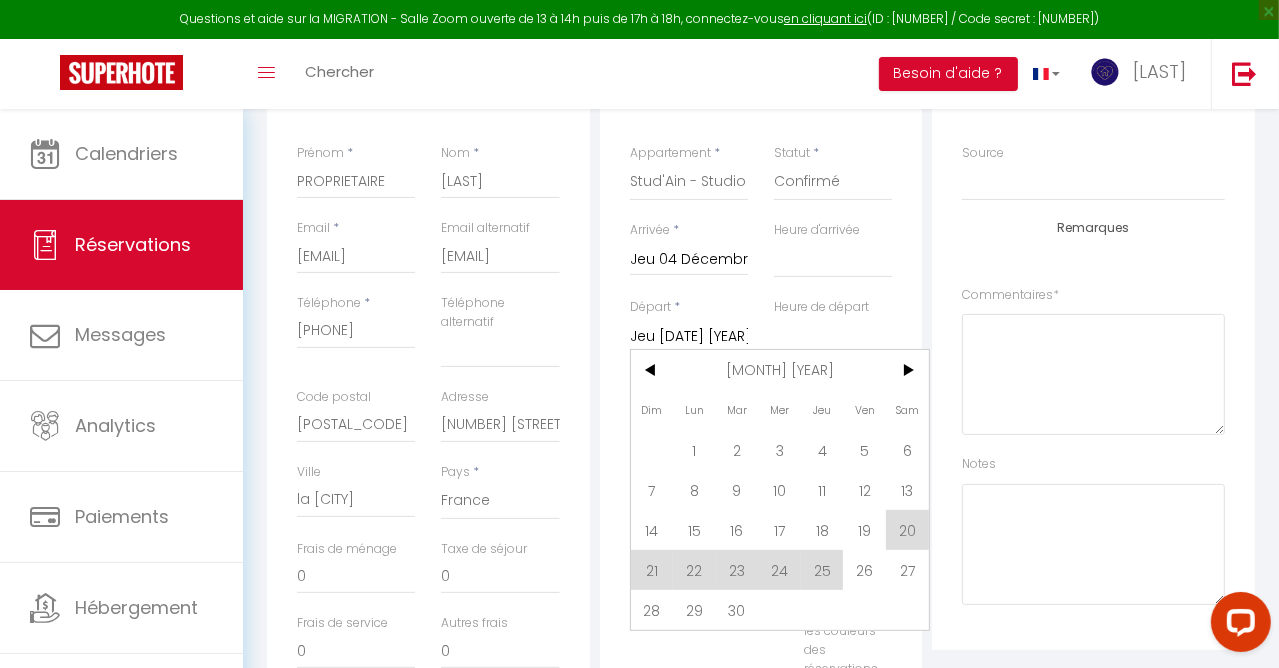 click on "7" at bounding box center [652, 490] 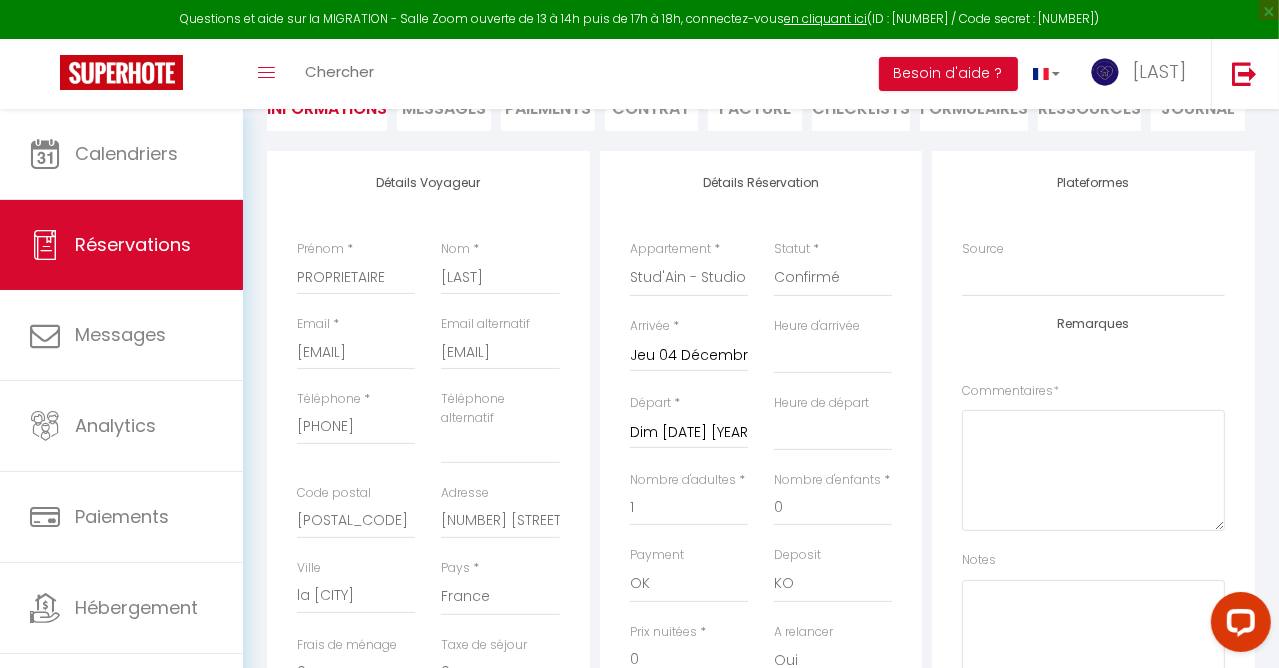 scroll, scrollTop: 140, scrollLeft: 0, axis: vertical 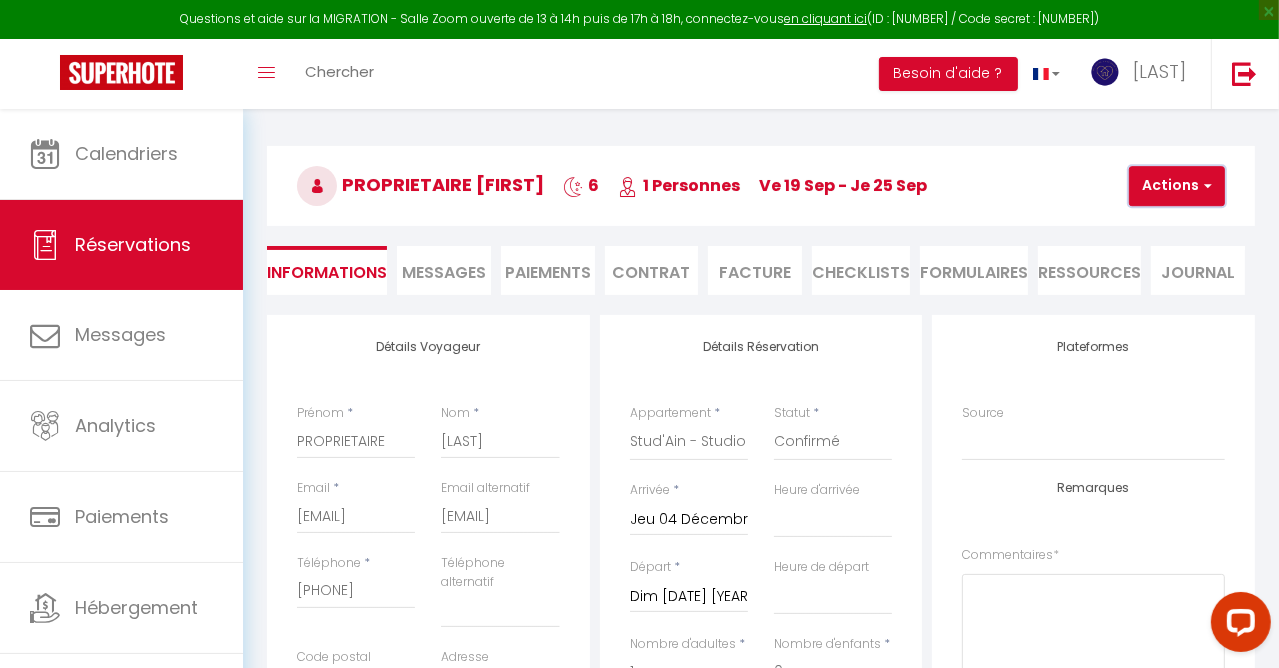 click on "Actions" at bounding box center (1177, 186) 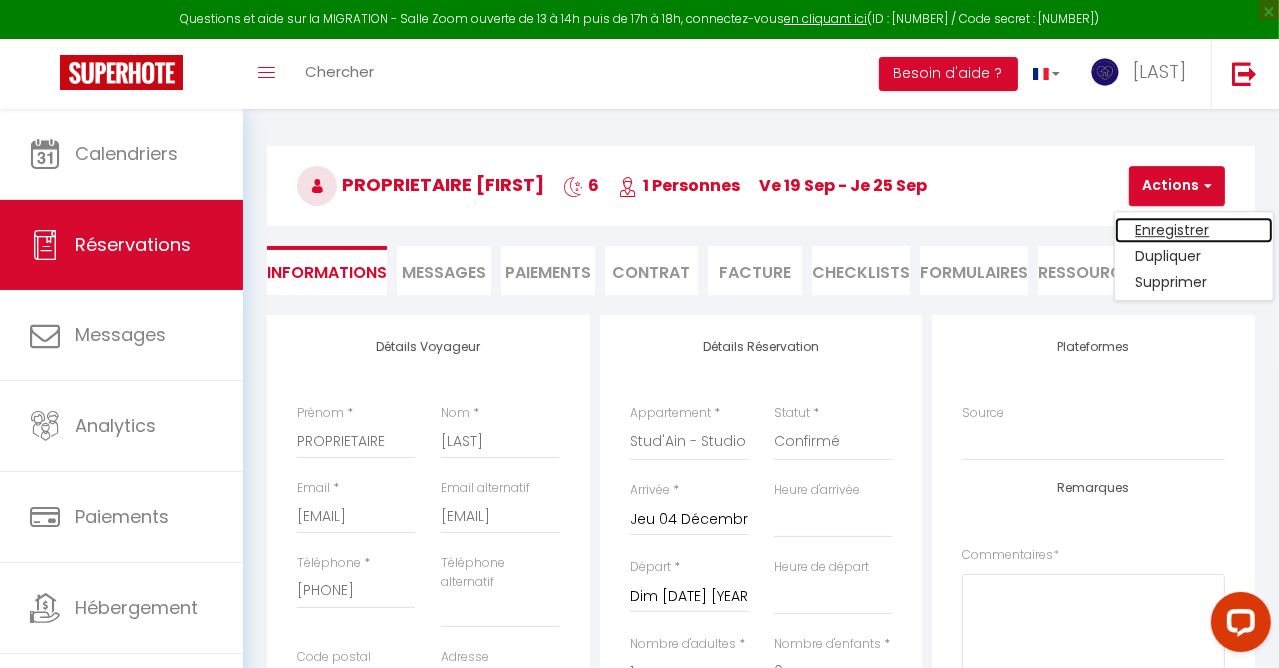 click on "Enregistrer" at bounding box center [1194, 230] 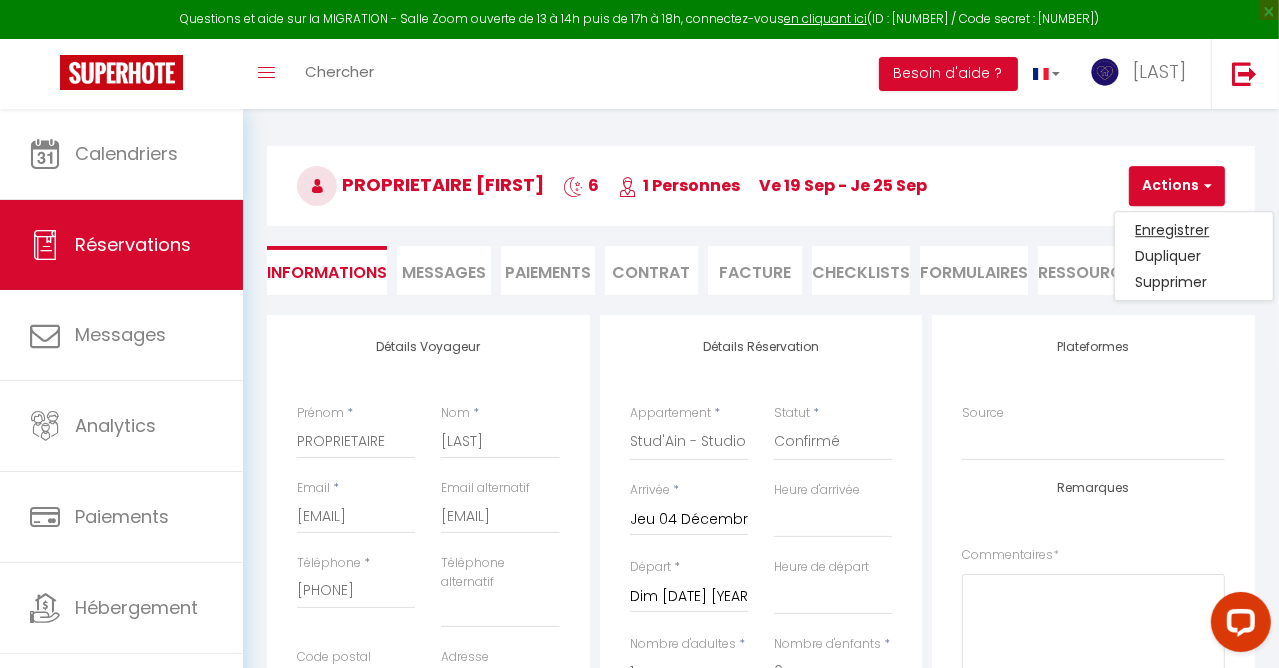scroll, scrollTop: 108, scrollLeft: 0, axis: vertical 